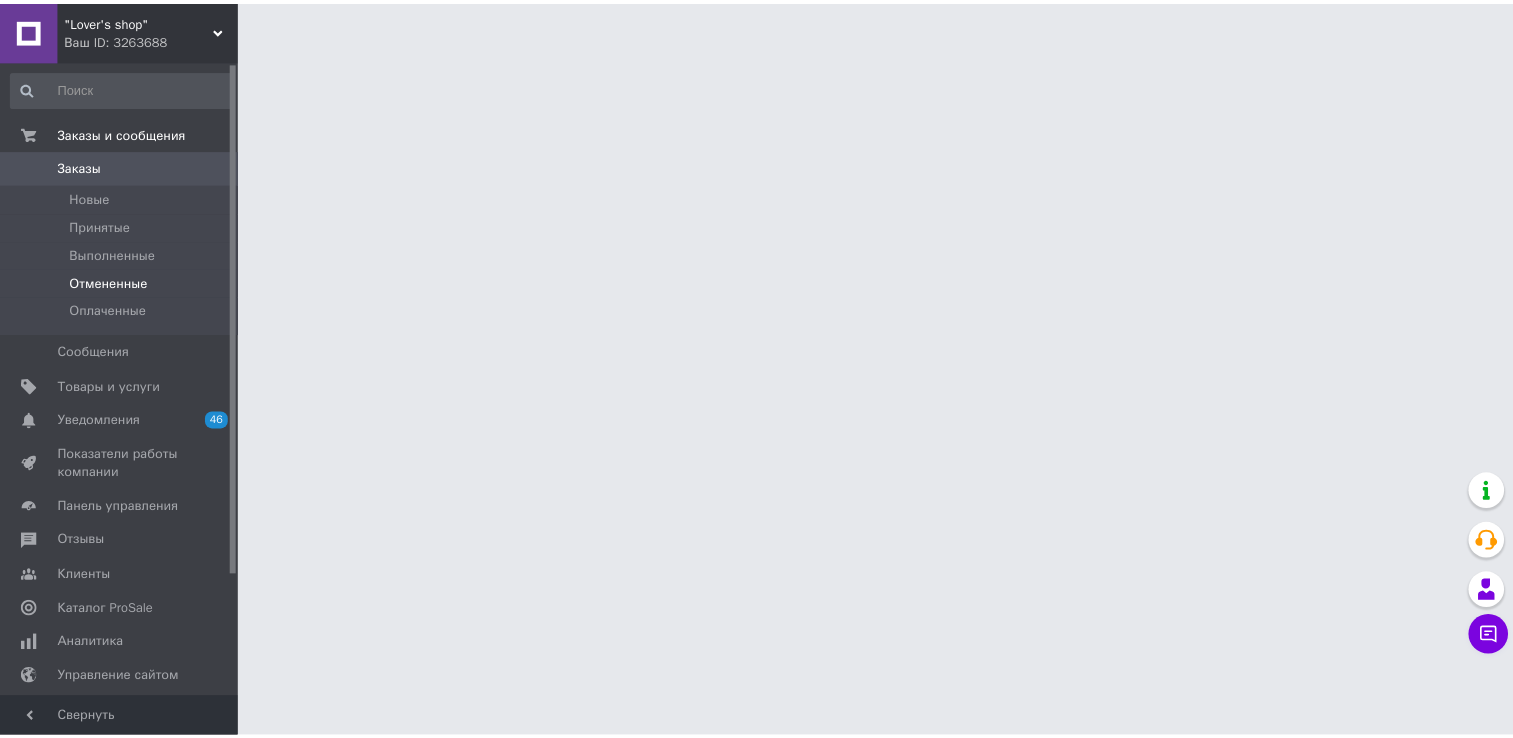 scroll, scrollTop: 0, scrollLeft: 0, axis: both 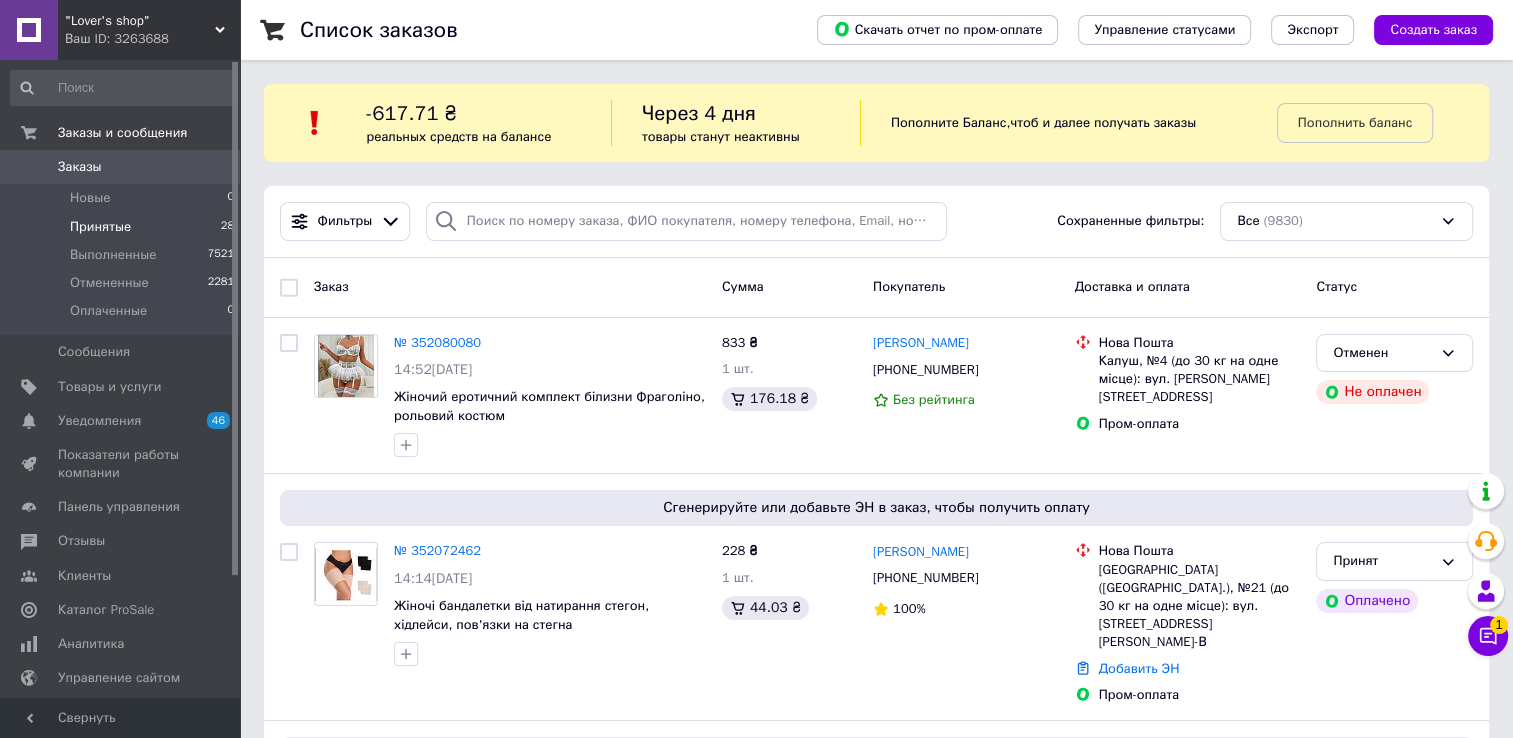 click on "Принятые 28" at bounding box center [123, 227] 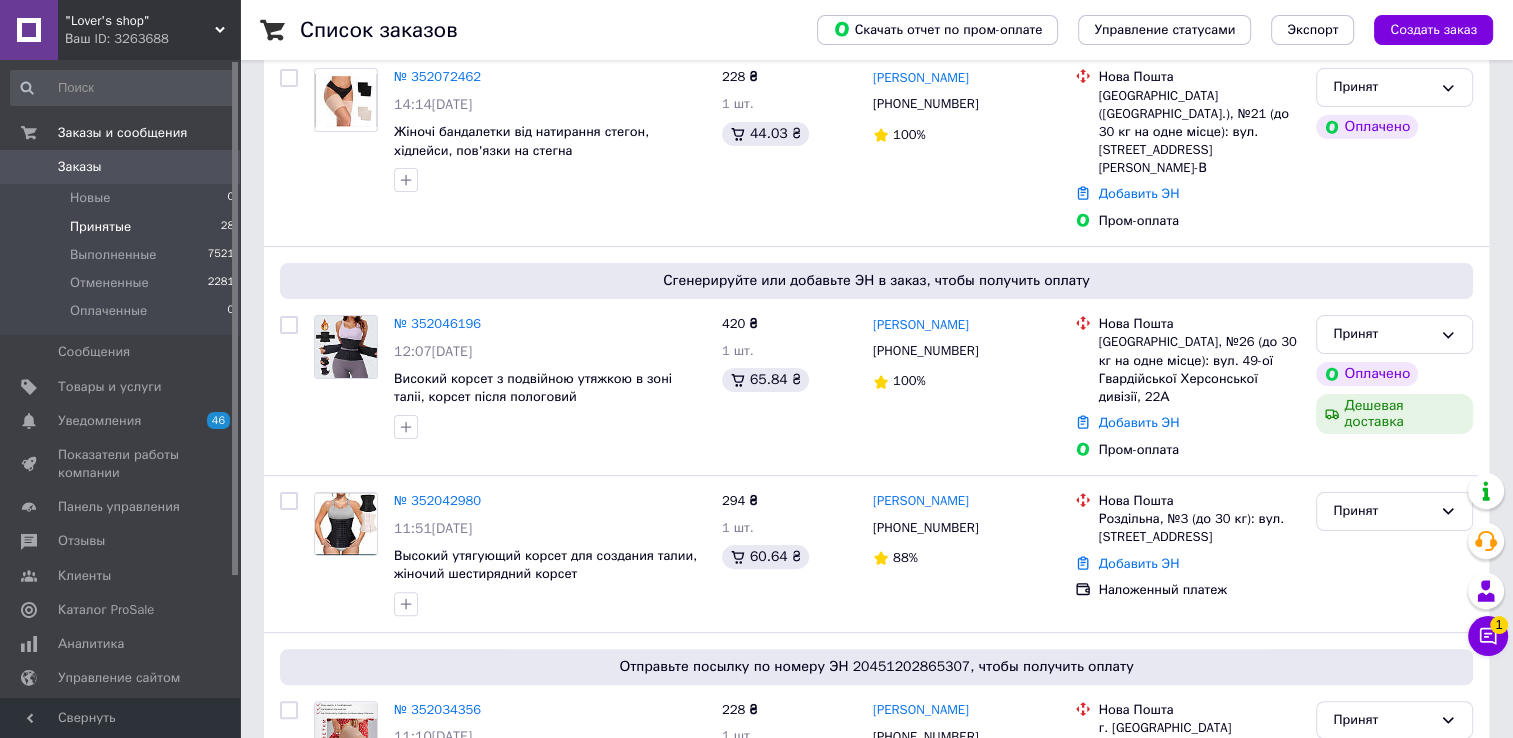 scroll, scrollTop: 400, scrollLeft: 0, axis: vertical 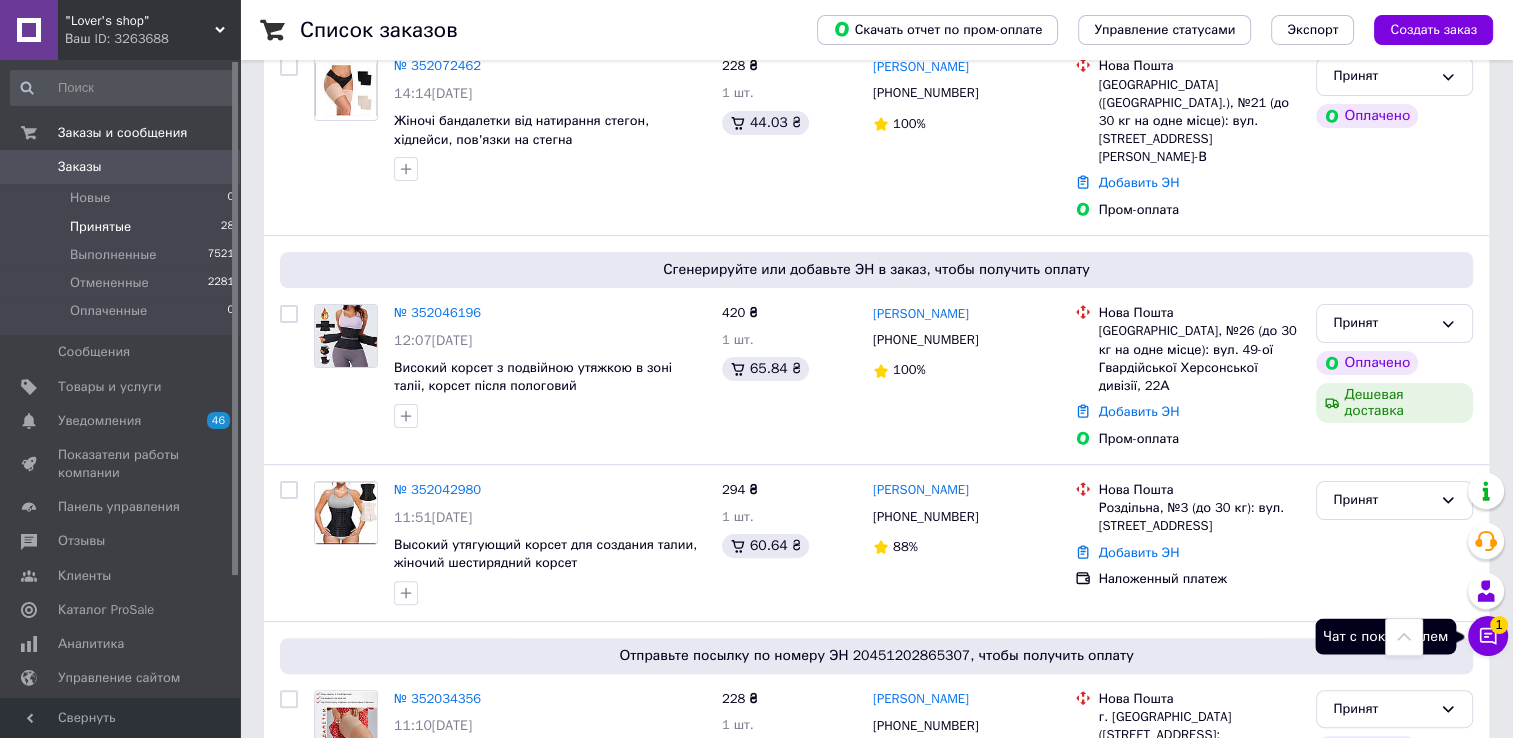 click 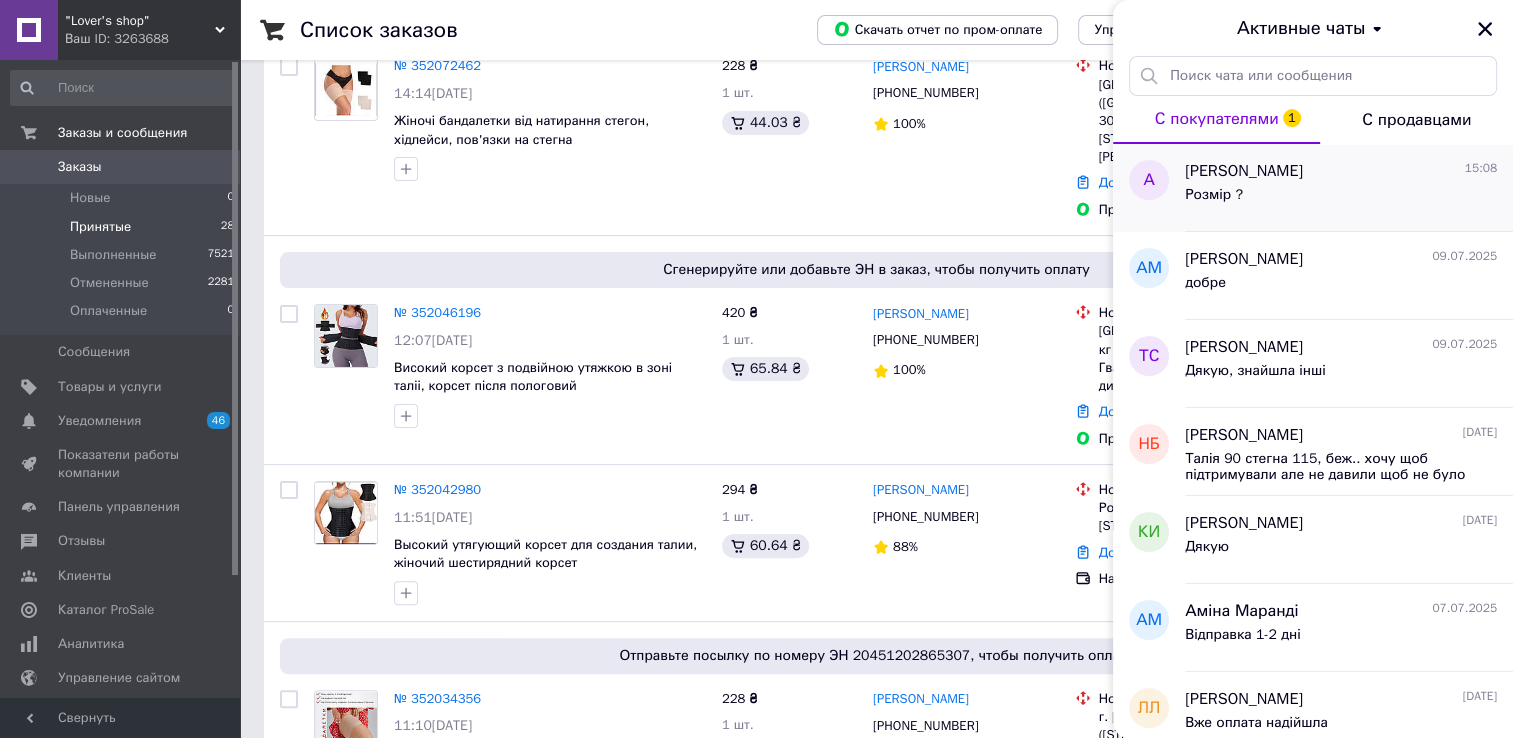 click on "Розмір ?" at bounding box center [1341, 199] 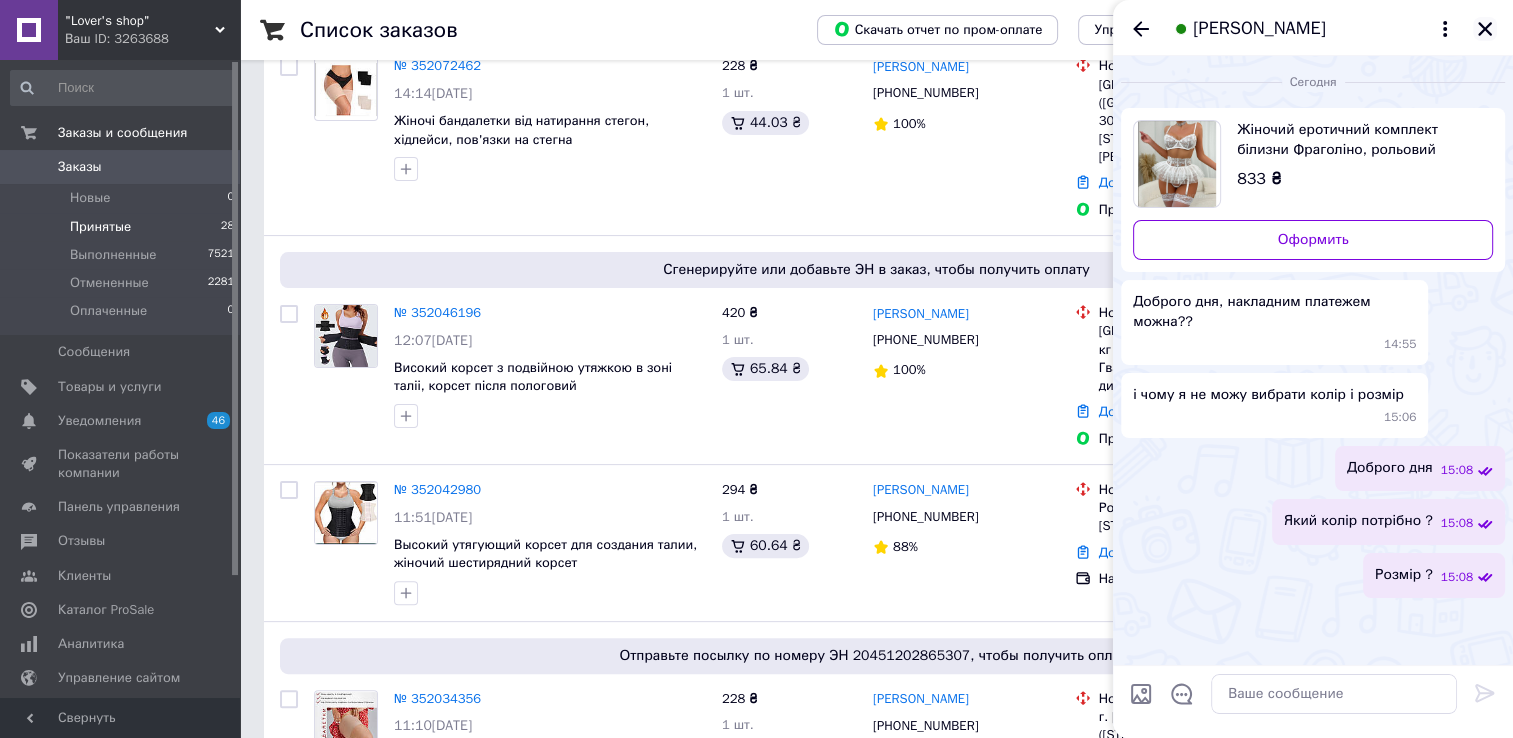 click 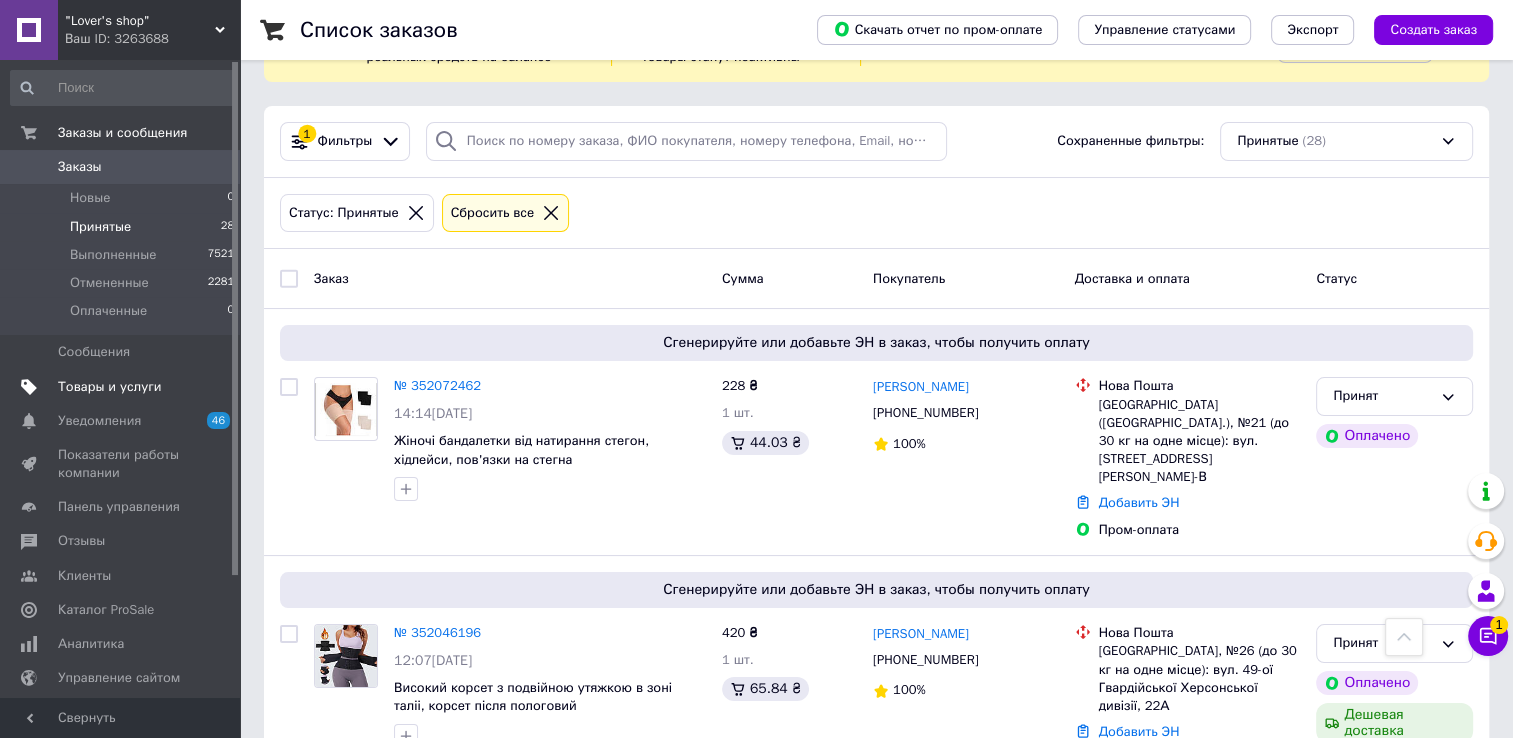 scroll, scrollTop: 0, scrollLeft: 0, axis: both 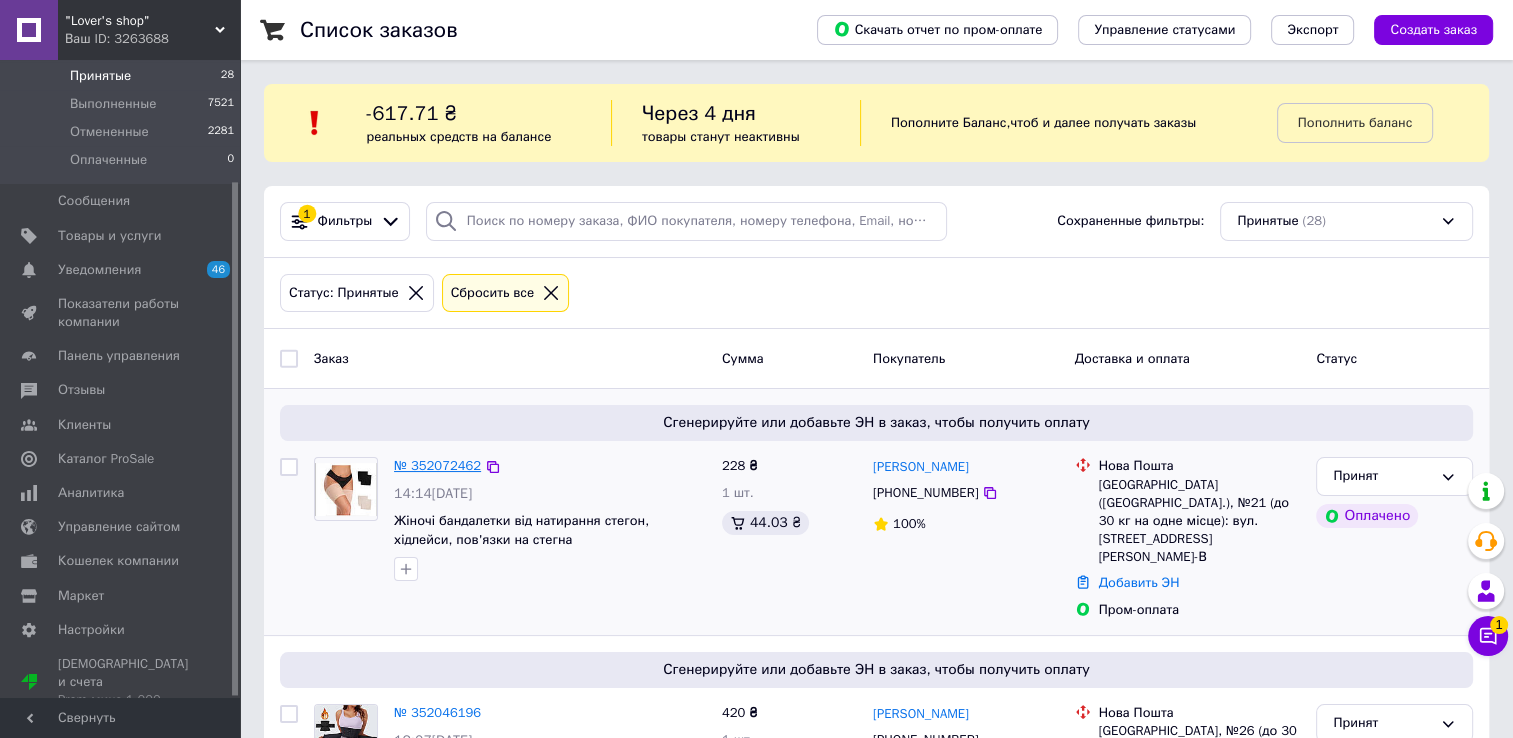 click on "№ 352072462" at bounding box center (437, 465) 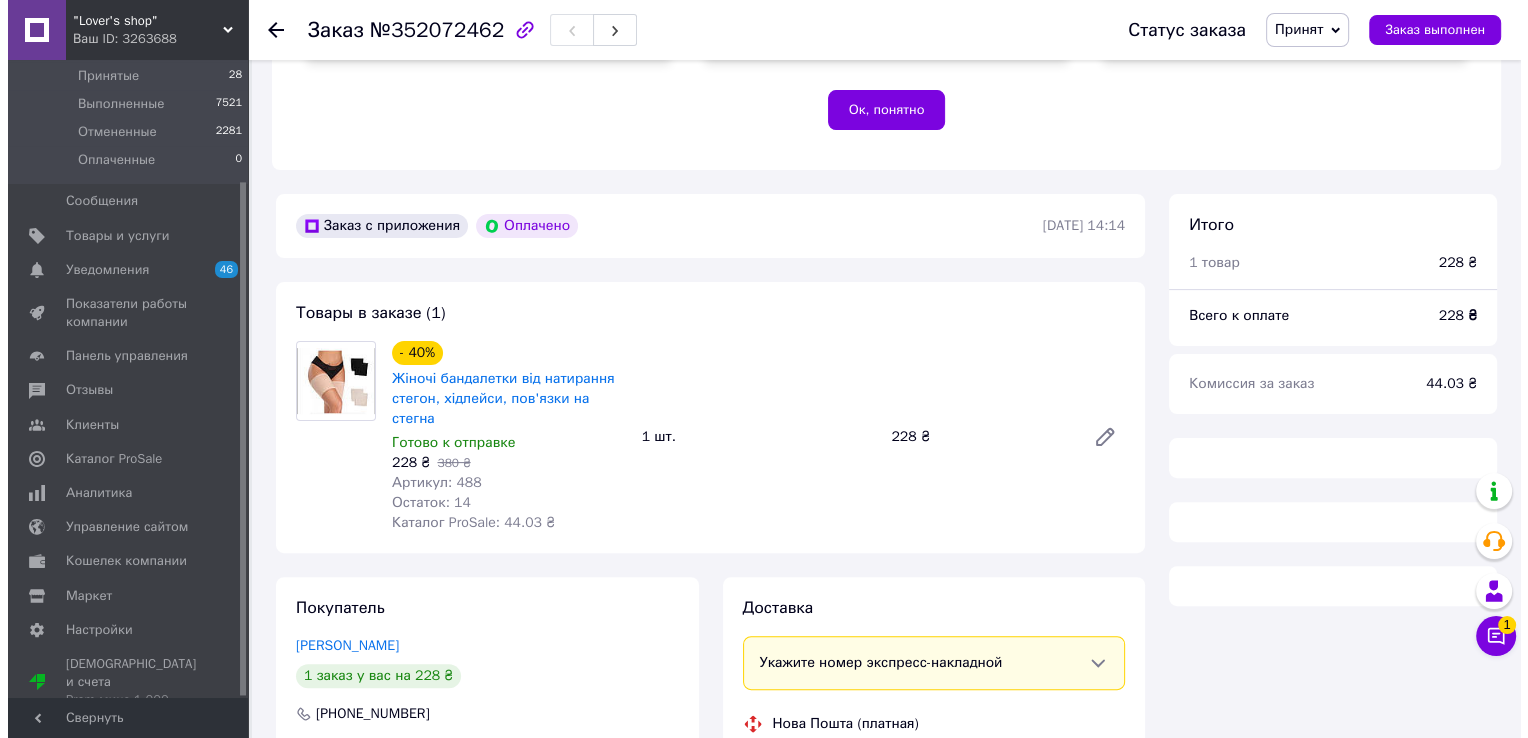 scroll, scrollTop: 600, scrollLeft: 0, axis: vertical 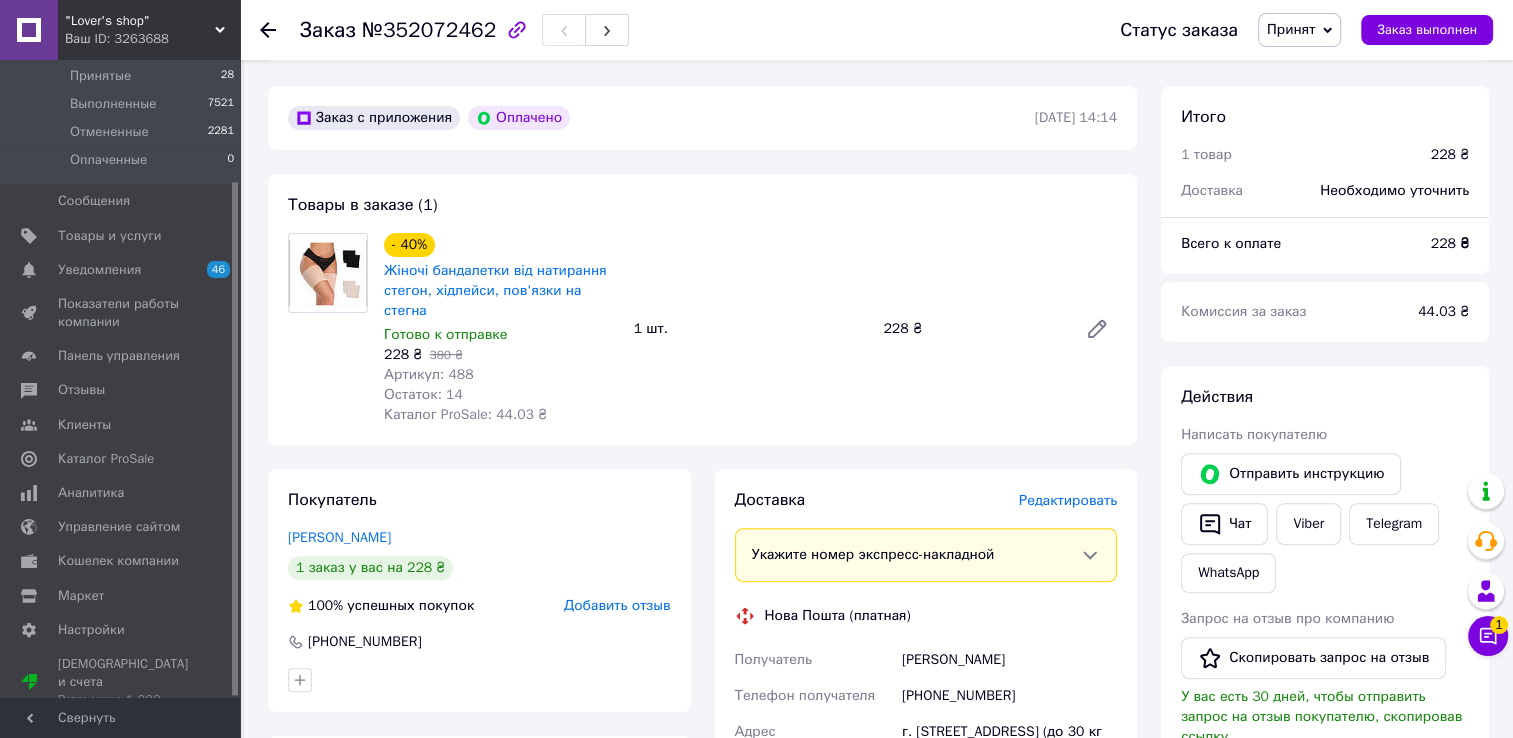 click on "Редактировать" at bounding box center (1068, 501) 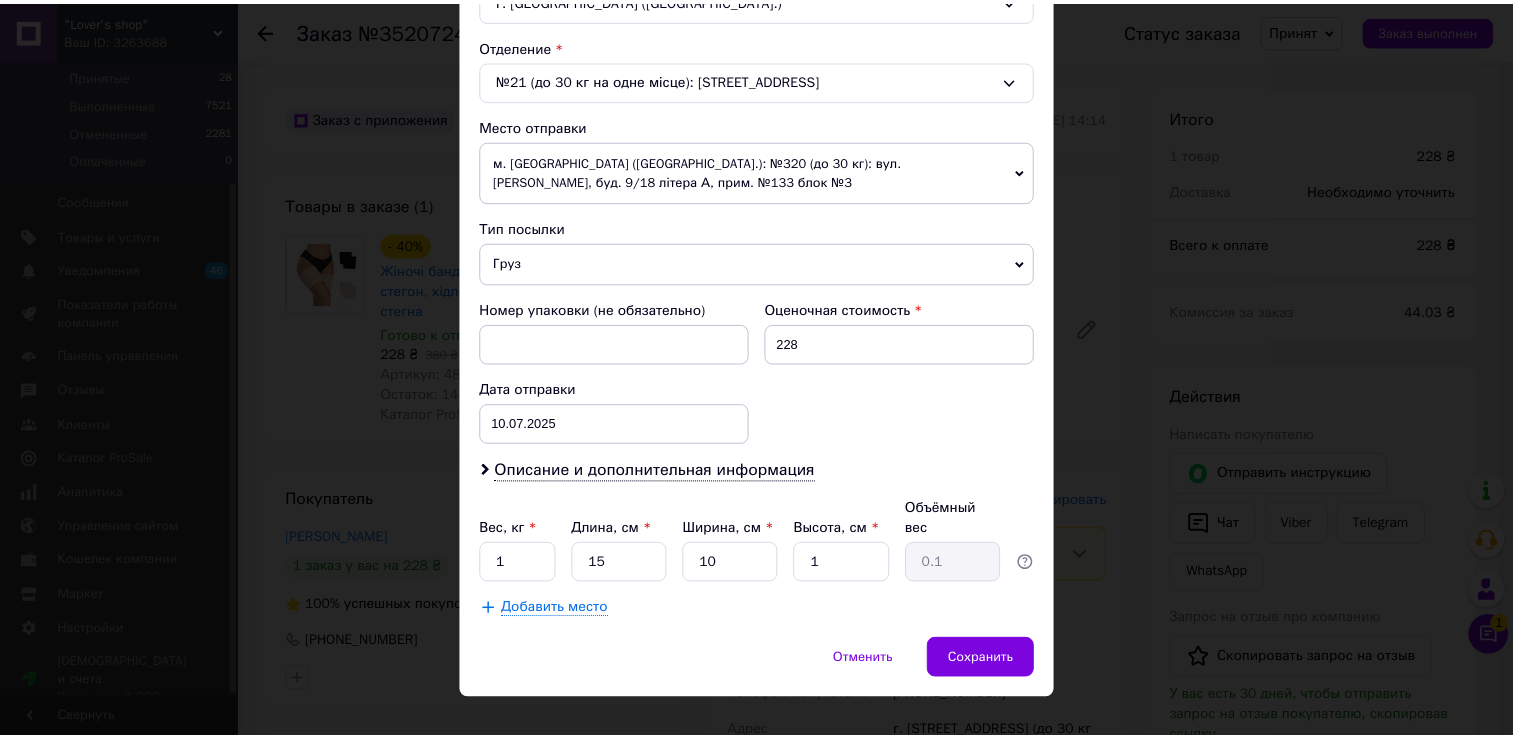 scroll, scrollTop: 600, scrollLeft: 0, axis: vertical 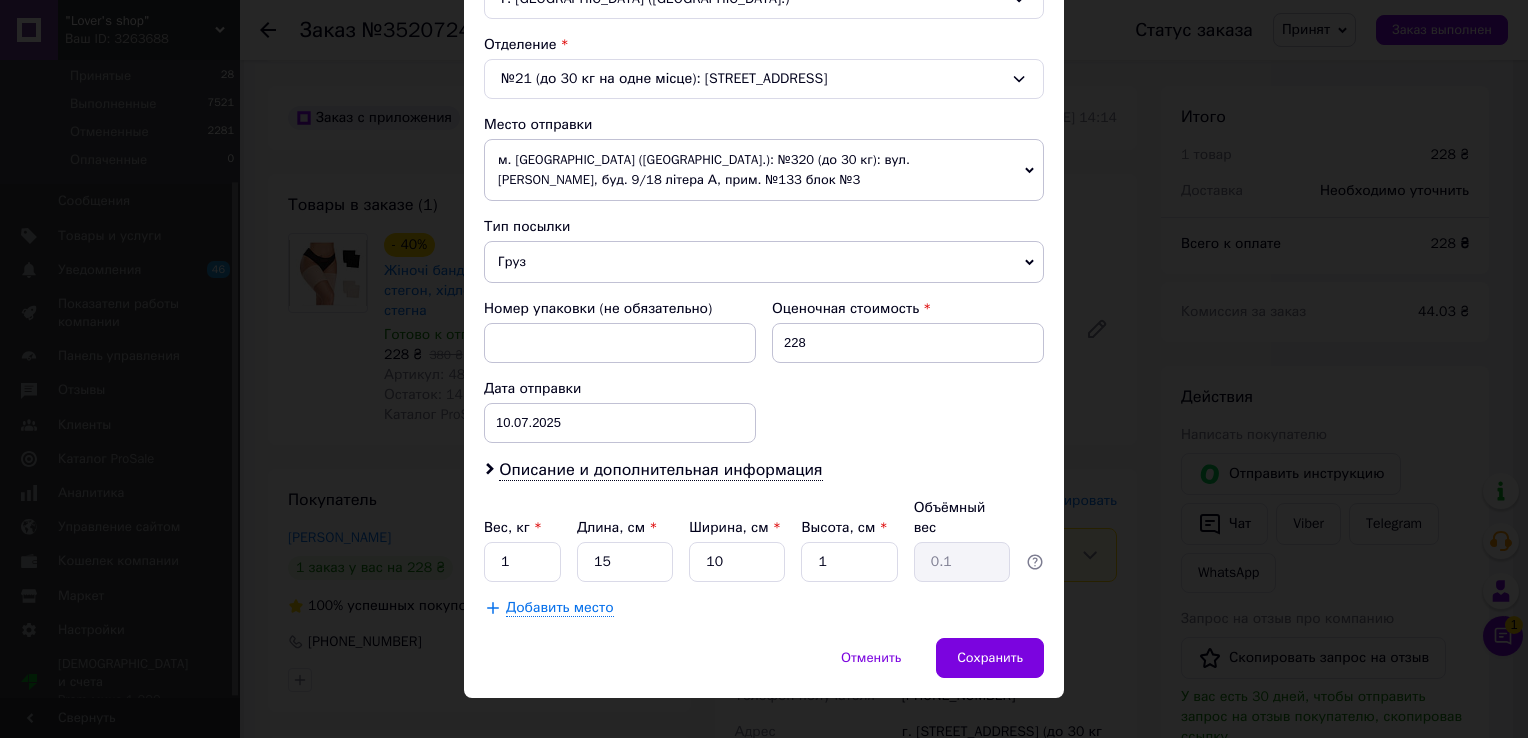 click on "Груз" at bounding box center [764, 262] 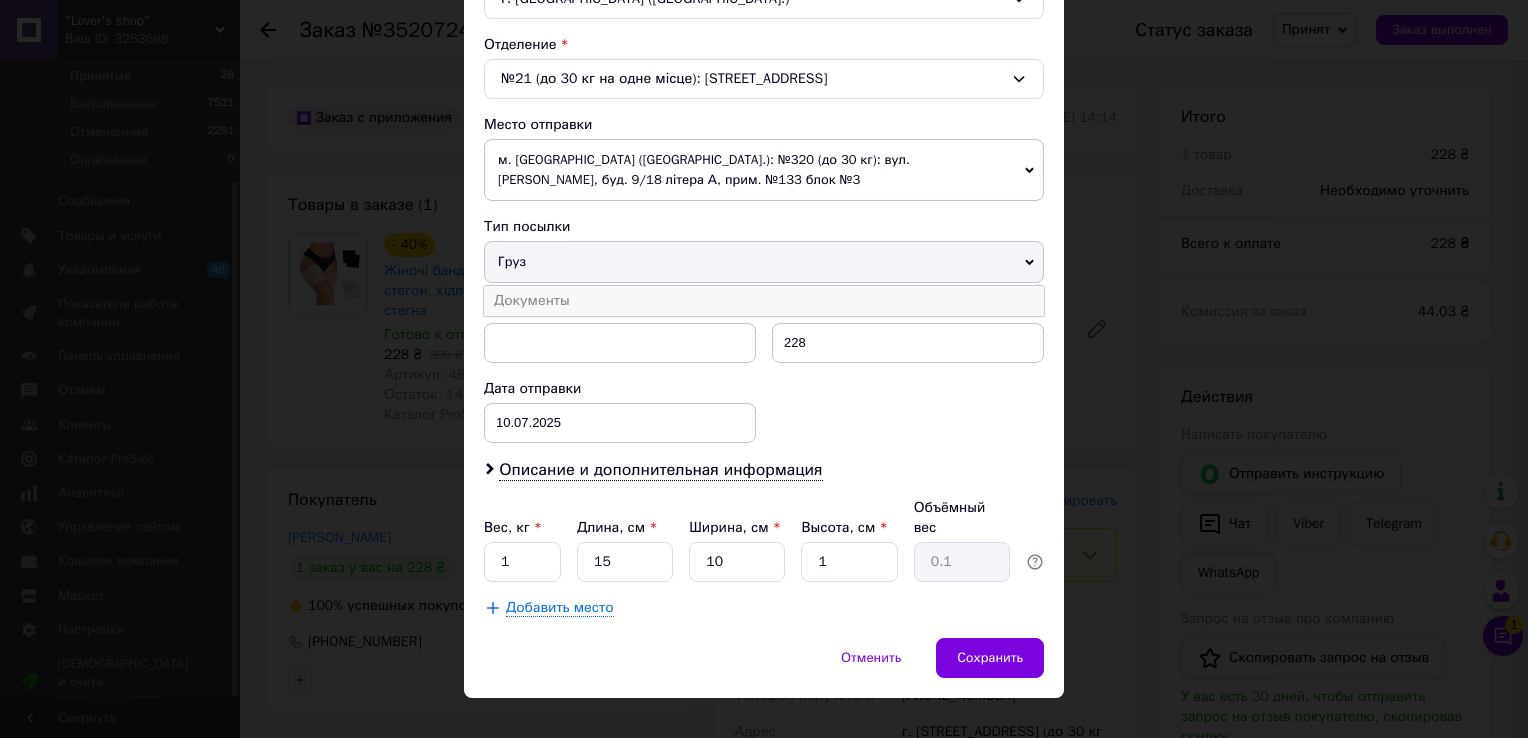 click on "Документы" at bounding box center [764, 301] 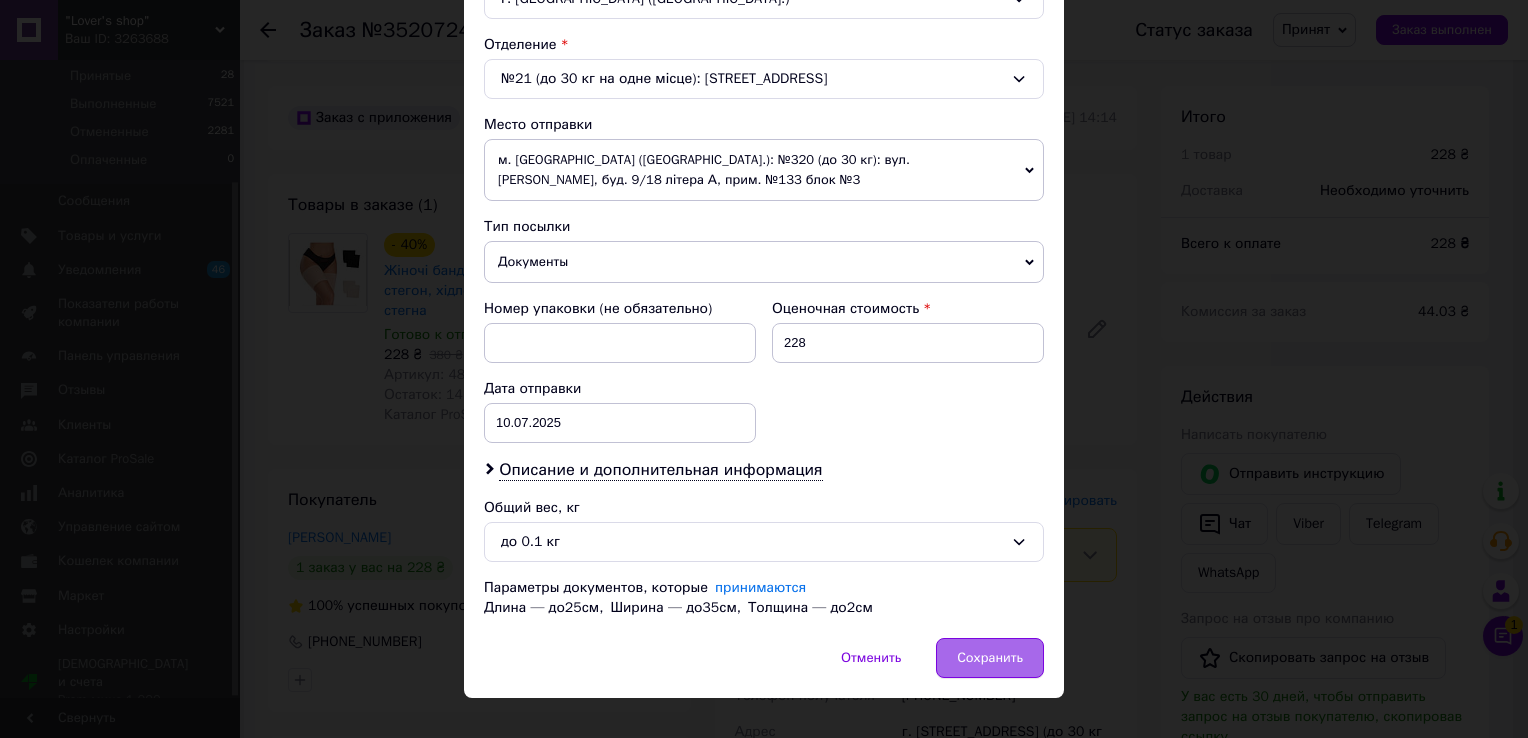 click on "Сохранить" at bounding box center (990, 658) 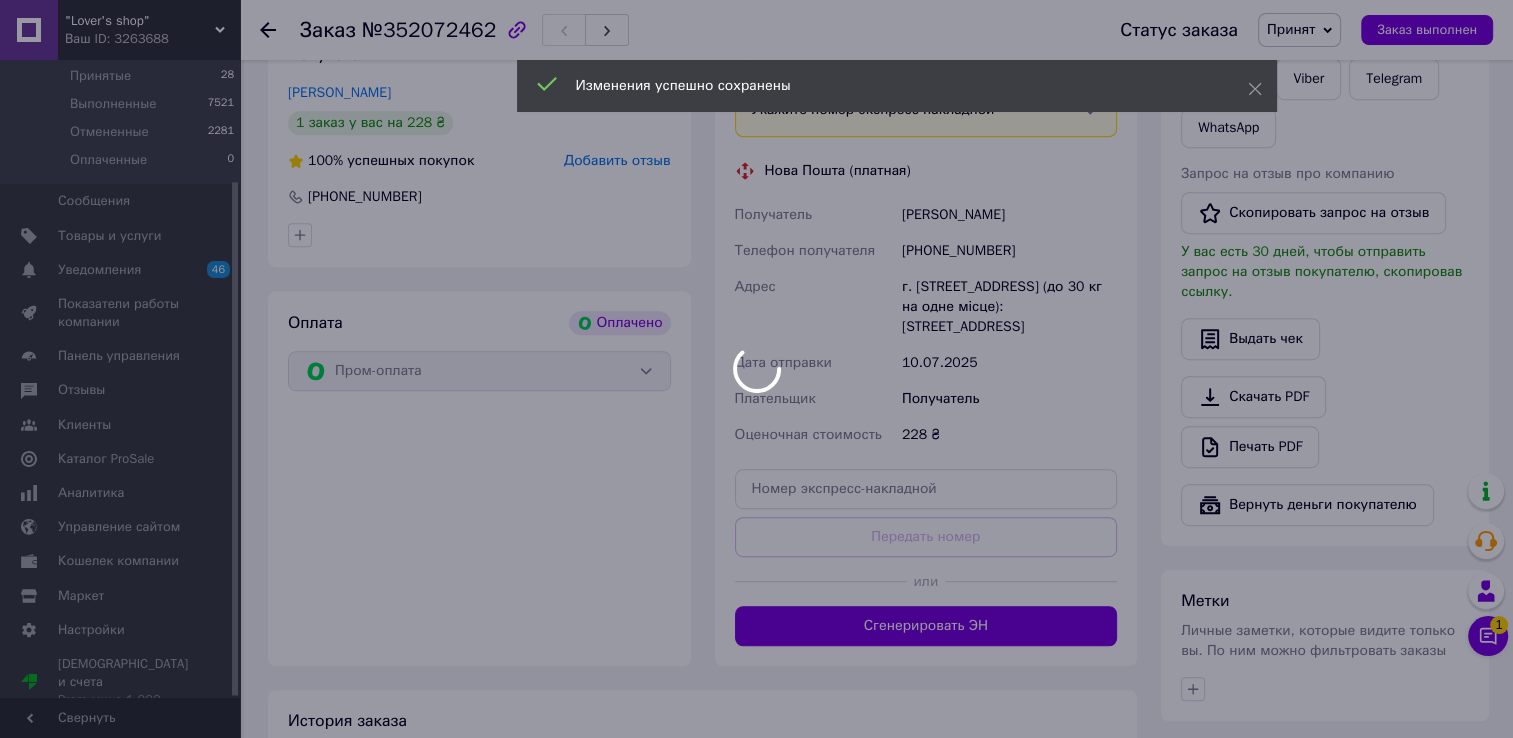 scroll, scrollTop: 1200, scrollLeft: 0, axis: vertical 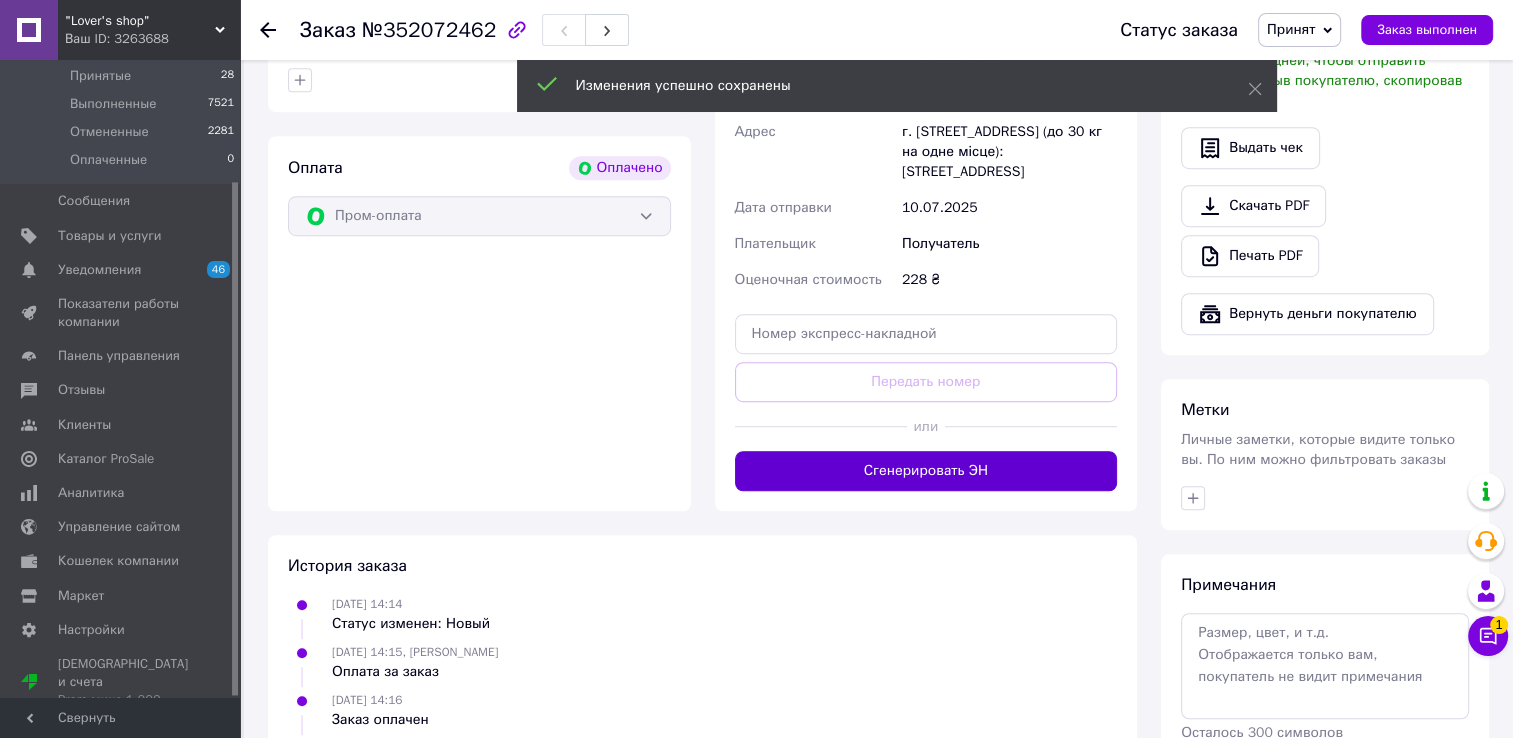 click on "Сгенерировать ЭН" at bounding box center [926, 471] 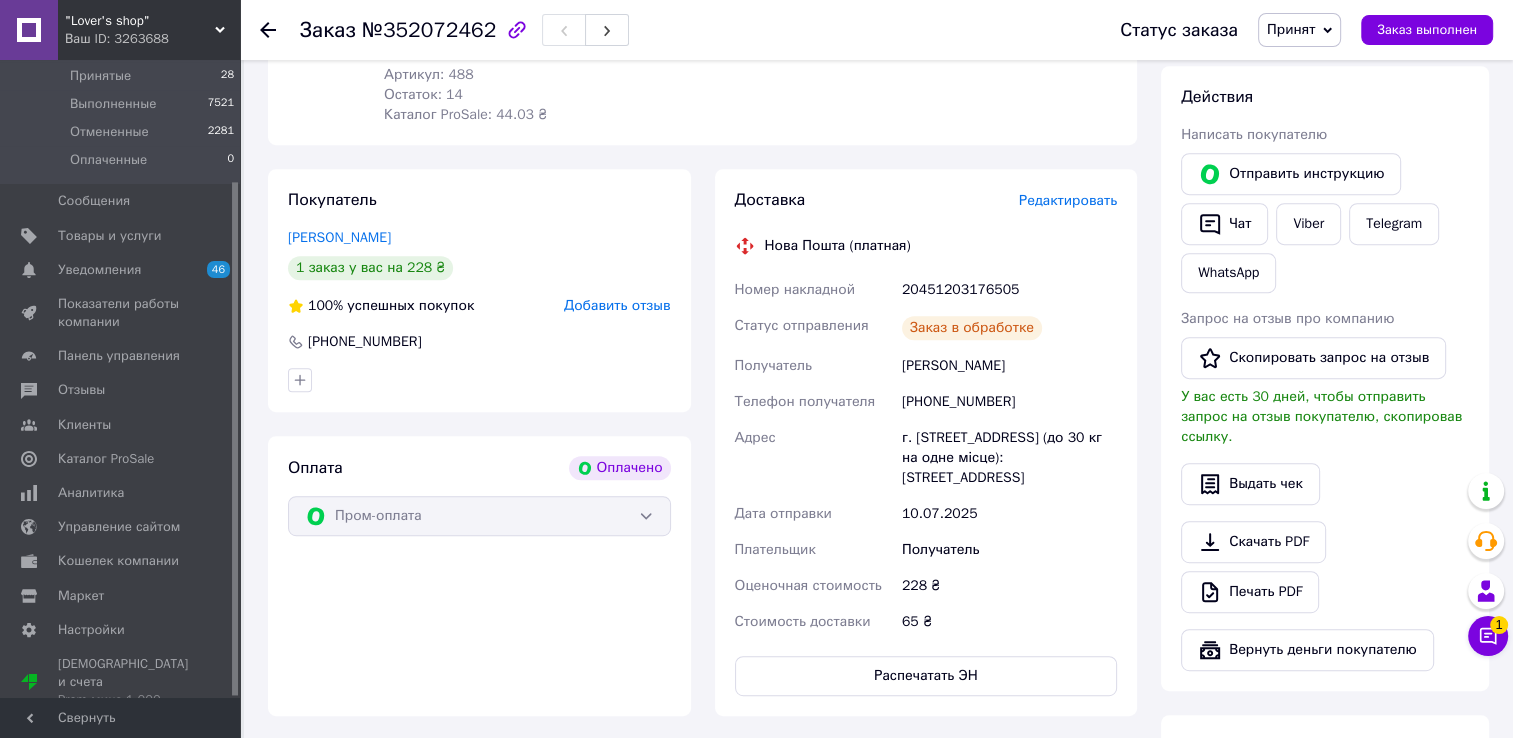scroll, scrollTop: 900, scrollLeft: 0, axis: vertical 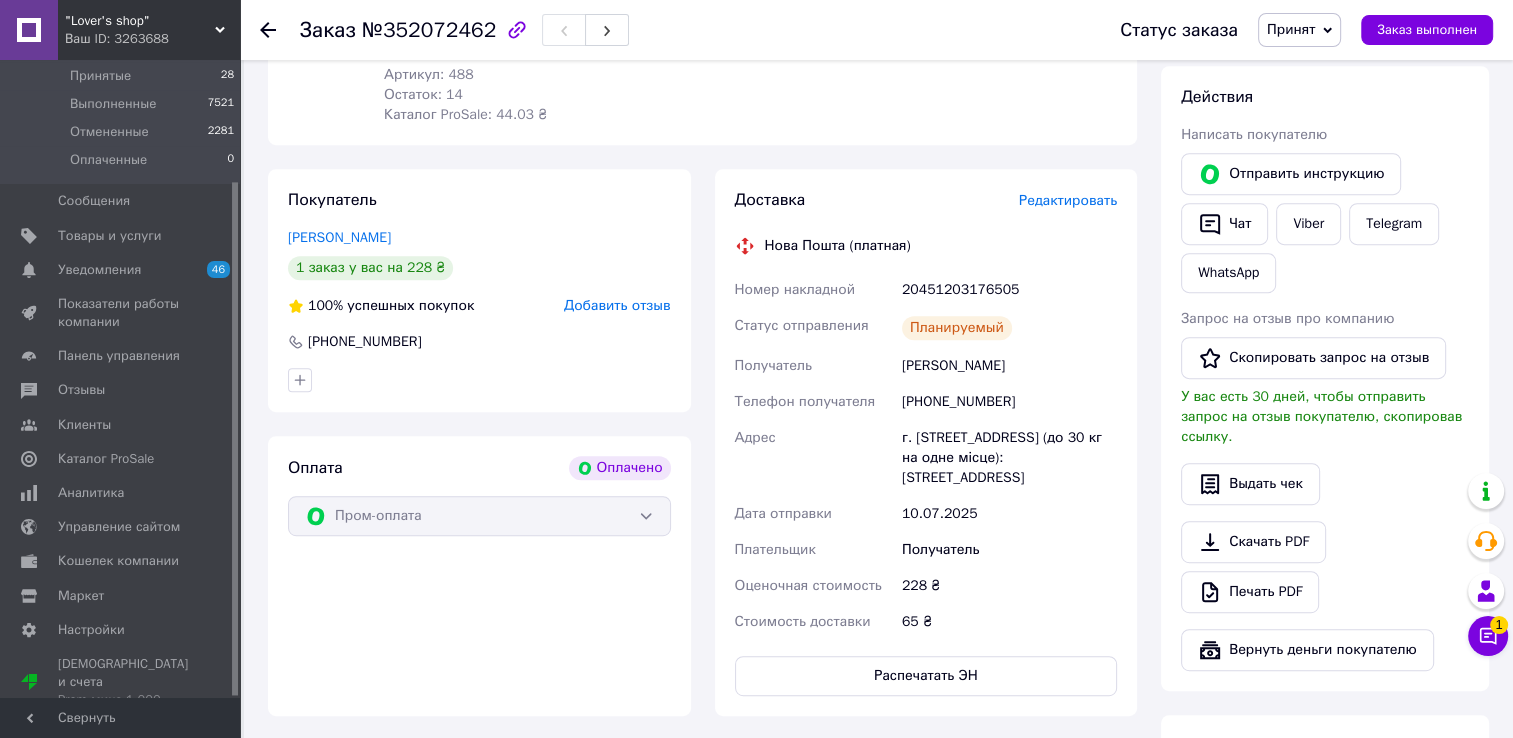 click 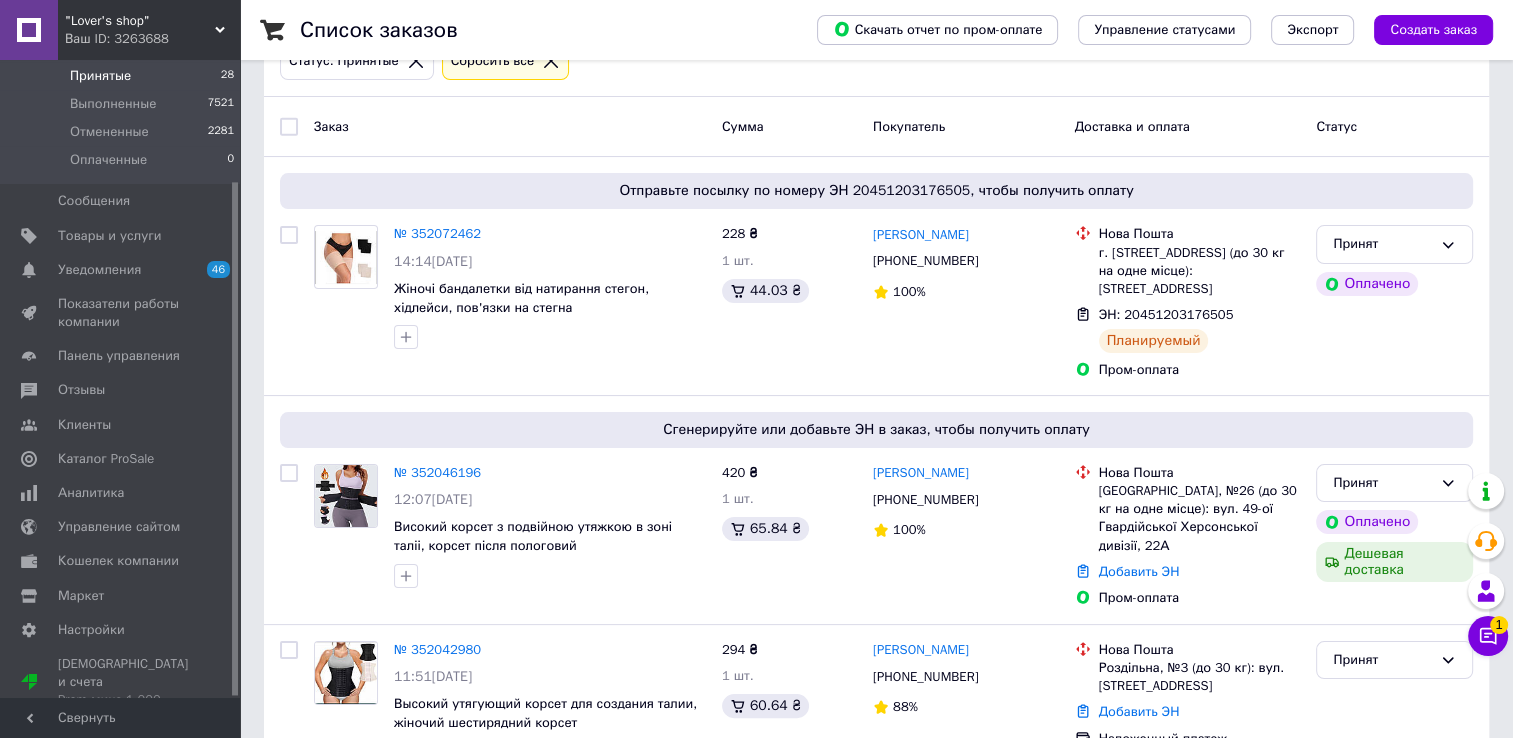 scroll, scrollTop: 300, scrollLeft: 0, axis: vertical 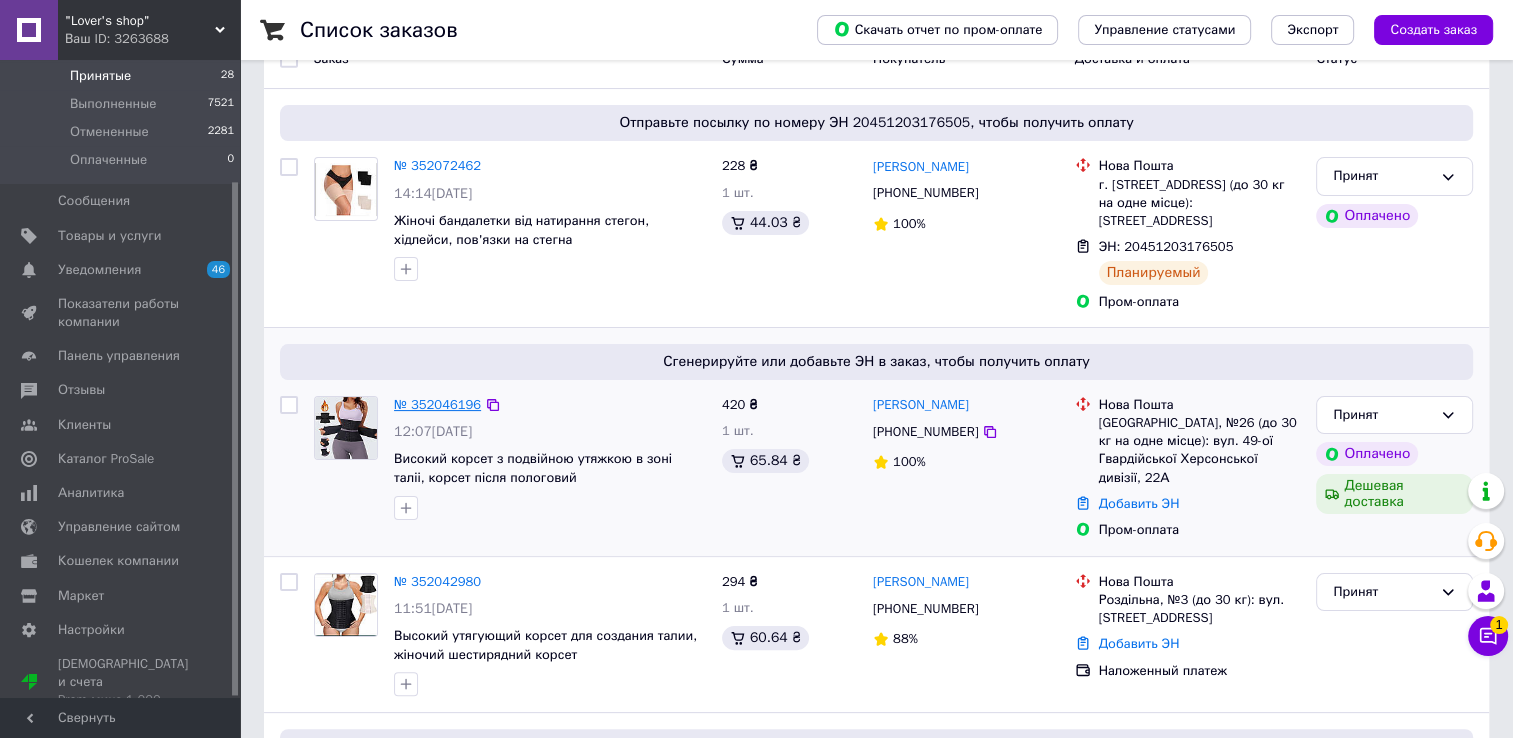 click on "№ 352046196" at bounding box center [437, 404] 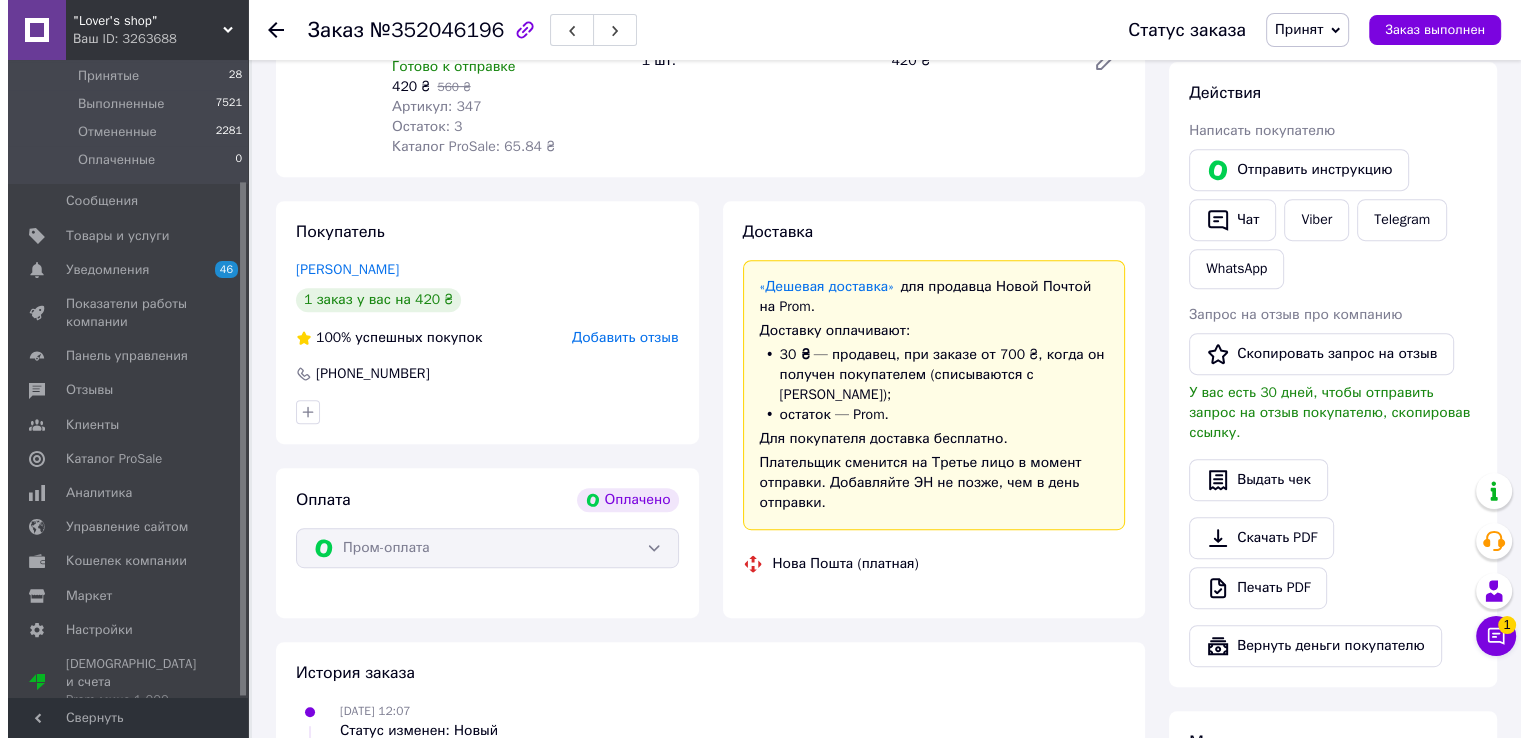 scroll, scrollTop: 900, scrollLeft: 0, axis: vertical 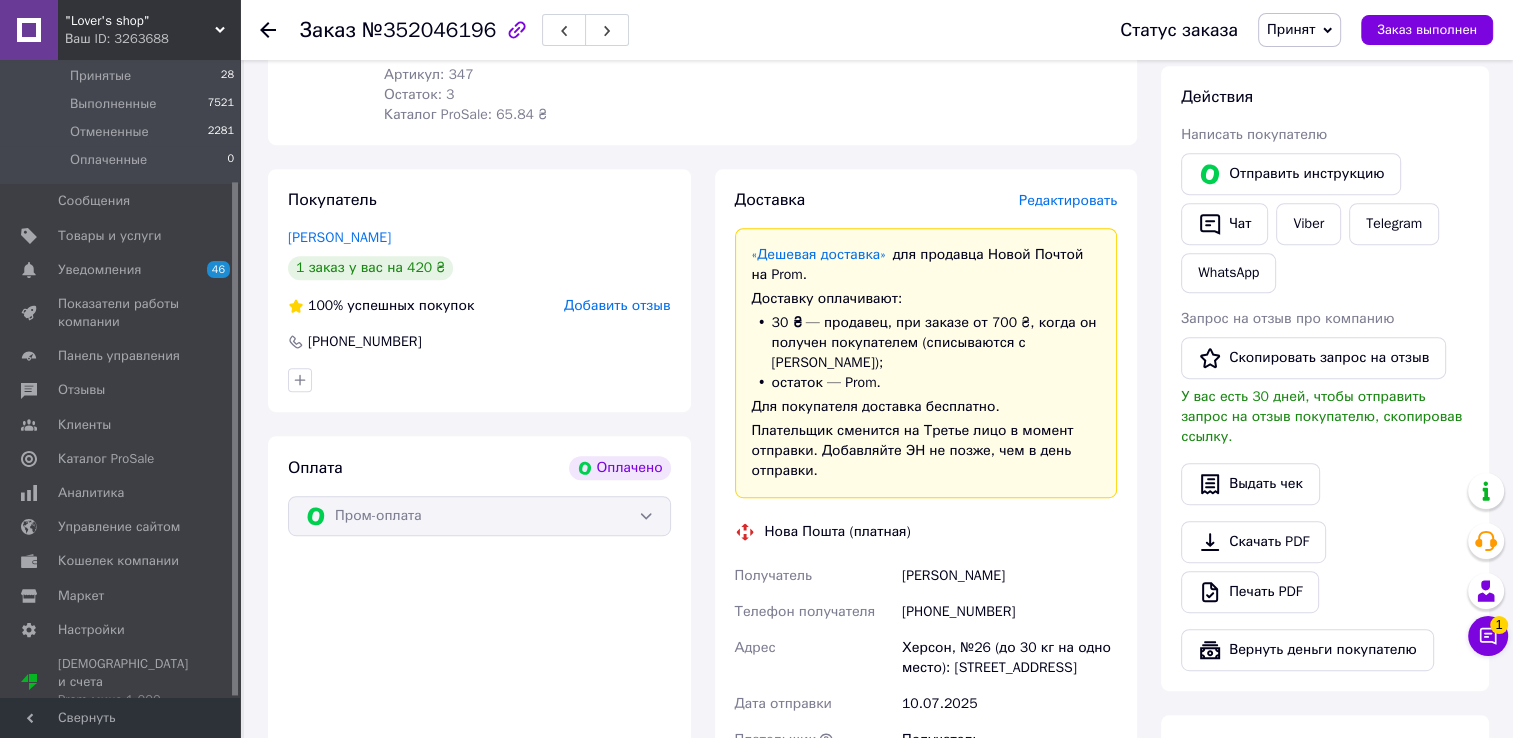 click on "Доставка Редактировать «Дешевая доставка»   для продавца [GEOGRAPHIC_DATA] на Prom. Доставку оплачивают: 30 ₴   — продавец , при заказе от 700 ₴, когда он
получен покупателем (списываются с [PERSON_NAME]); остаток — Prom. Для покупателя доставка бесплатно. Плательщик сменится на Третье лицо в момент отправки.
Добавляйте ЭН не позже, чем в день отправки. Нова Пошта (платная) Получатель [PERSON_NAME] Телефон получателя [PHONE_NUMBER] Адрес Херсон, №26 (до 30 кг на одно место): [STREET_ADDRESS] Дата отправки [DATE] Плательщик   Получатель 420 ₴ 420" at bounding box center [926, 588] 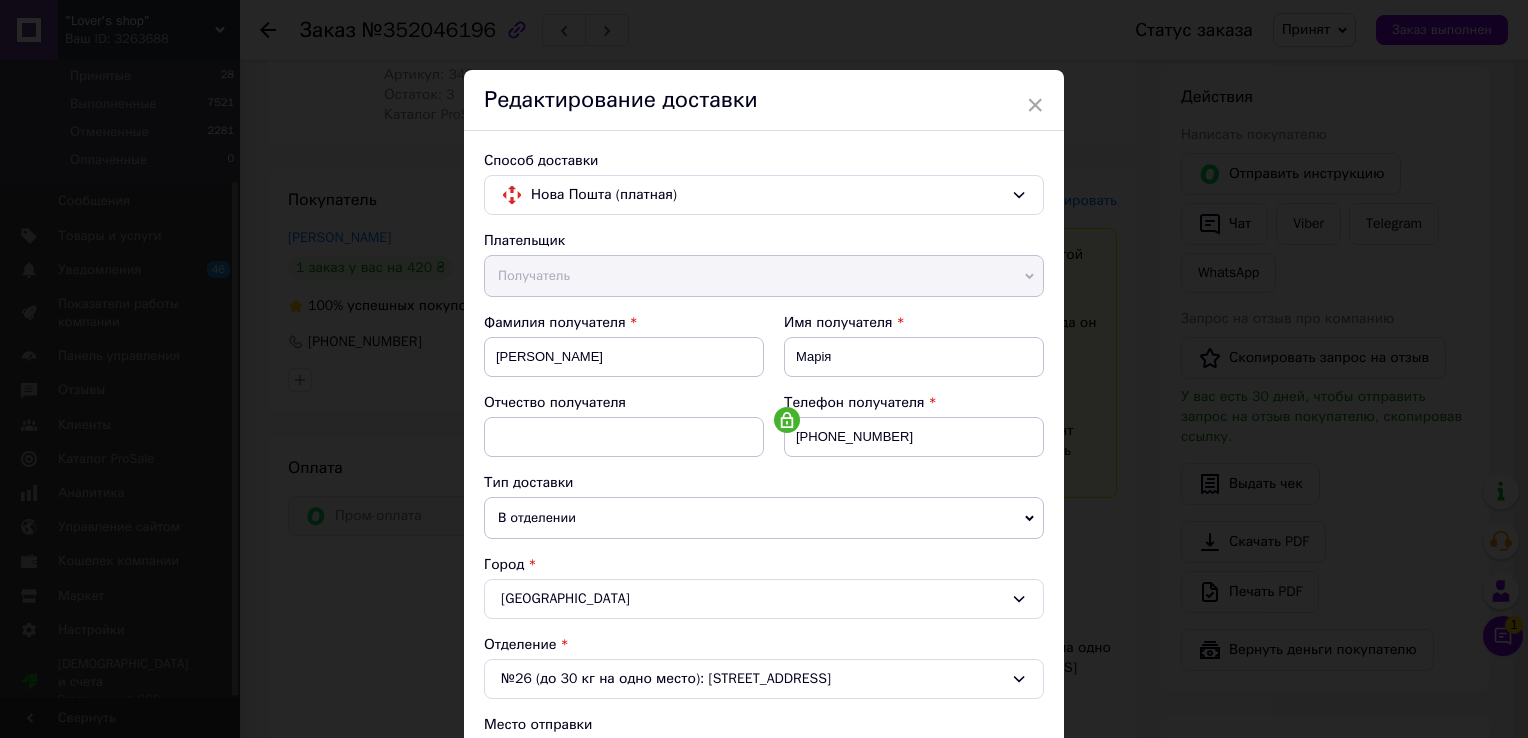 scroll, scrollTop: 626, scrollLeft: 0, axis: vertical 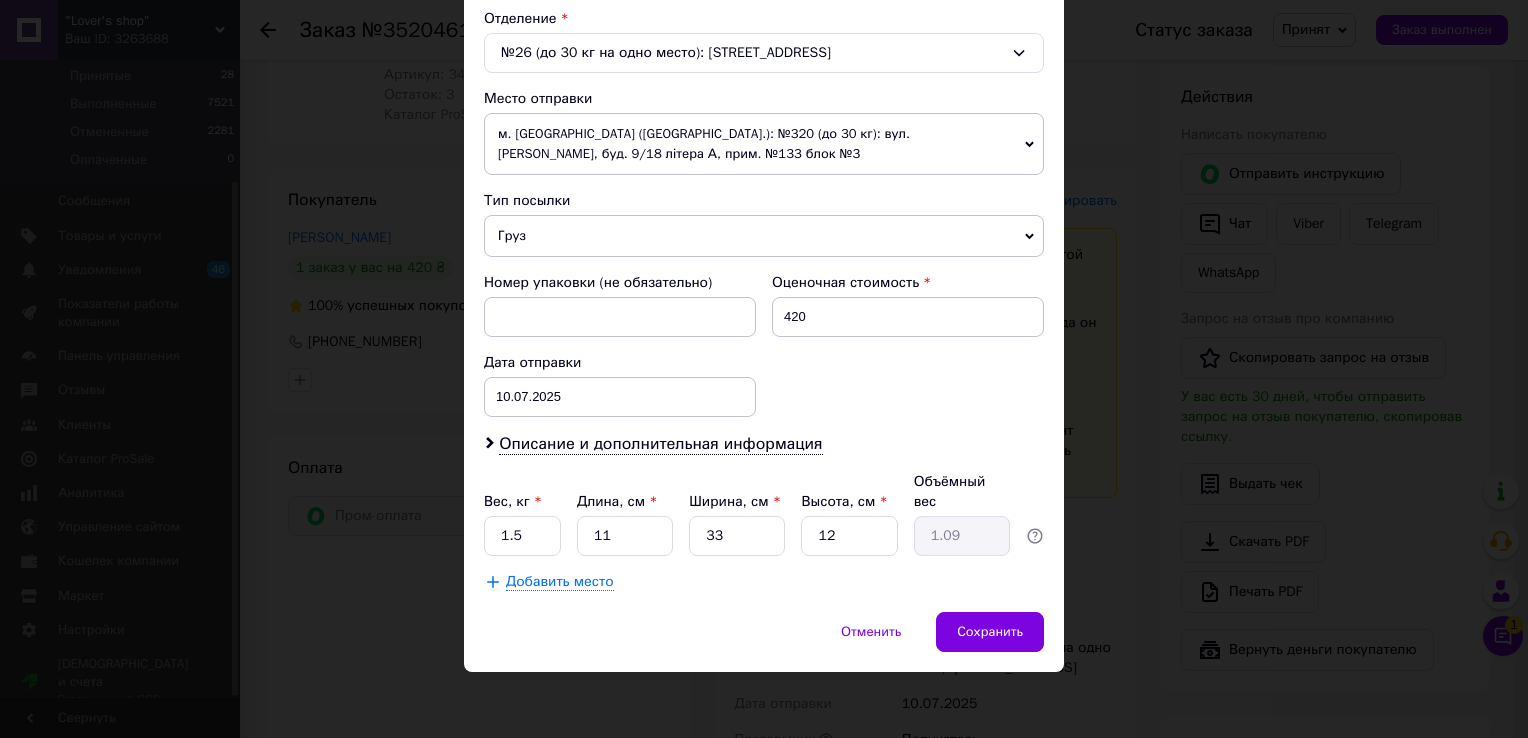 click on "Груз" at bounding box center [764, 236] 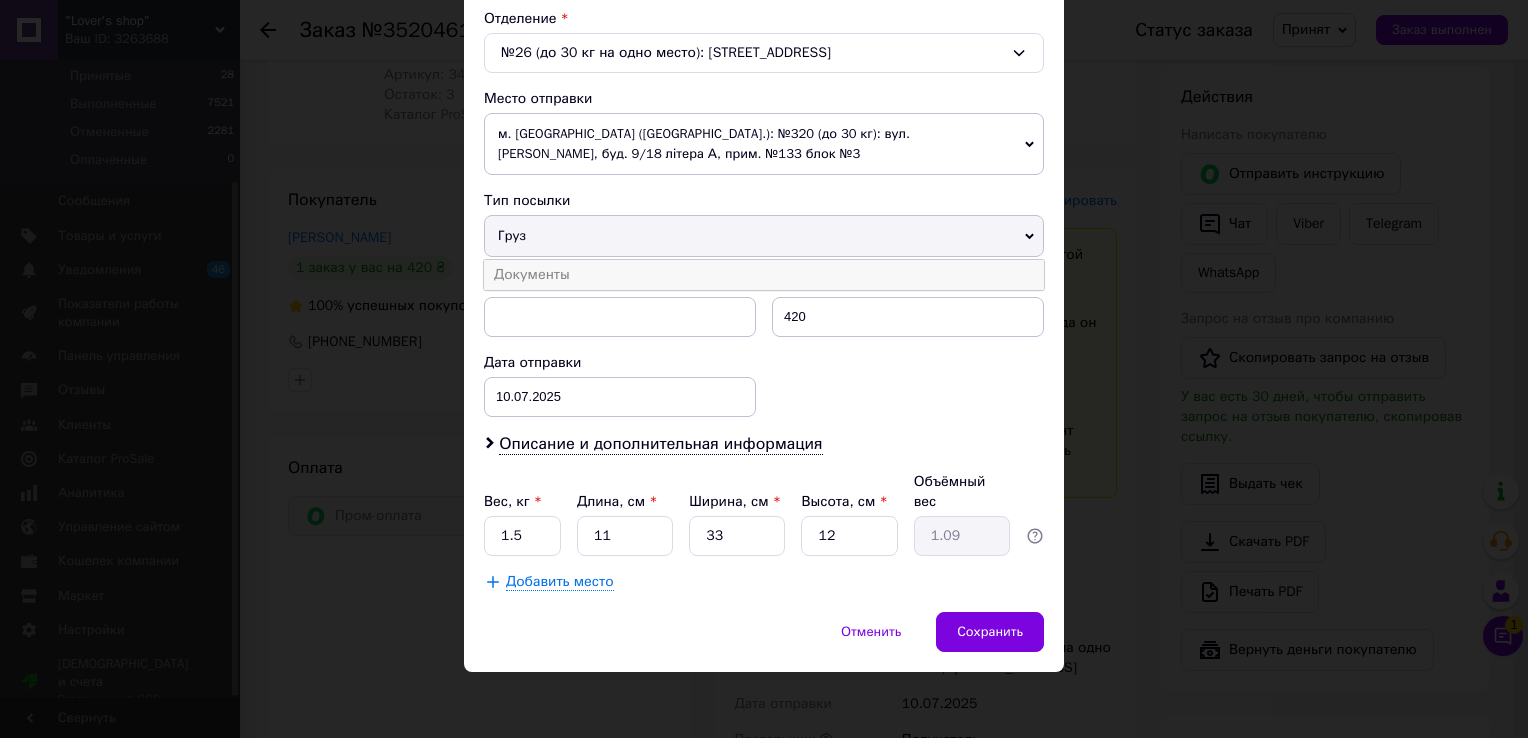 click on "Документы" at bounding box center (764, 275) 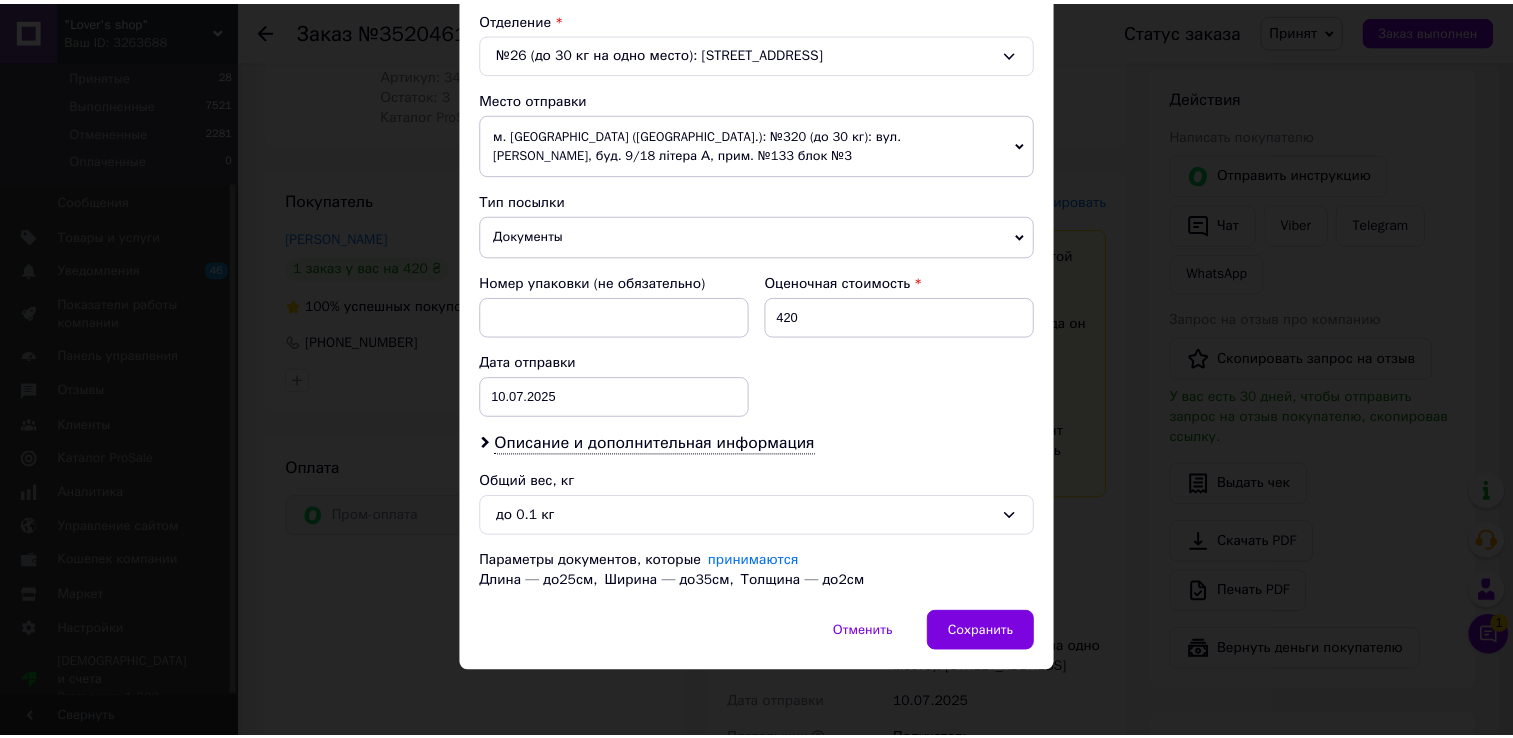 scroll, scrollTop: 646, scrollLeft: 0, axis: vertical 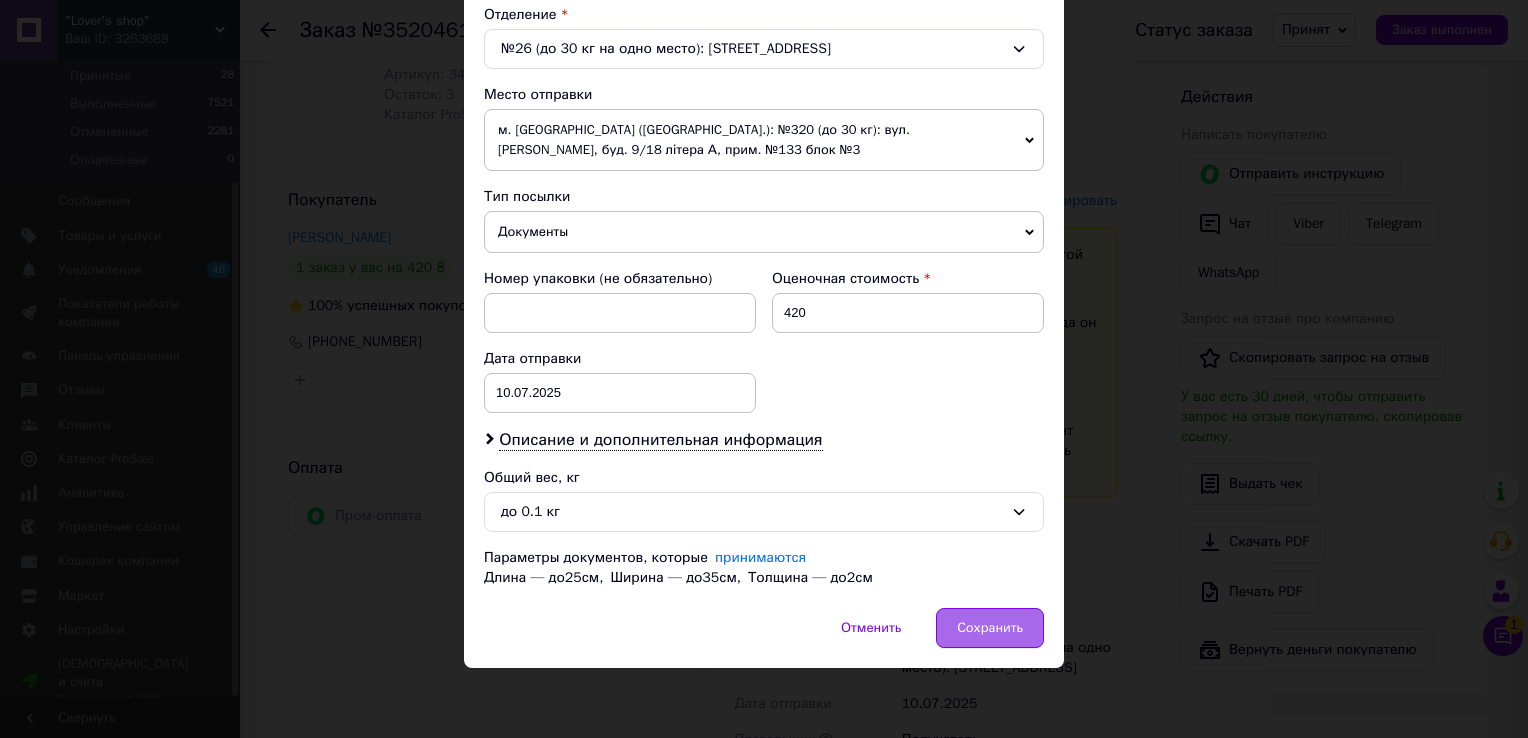 click on "Сохранить" at bounding box center [990, 628] 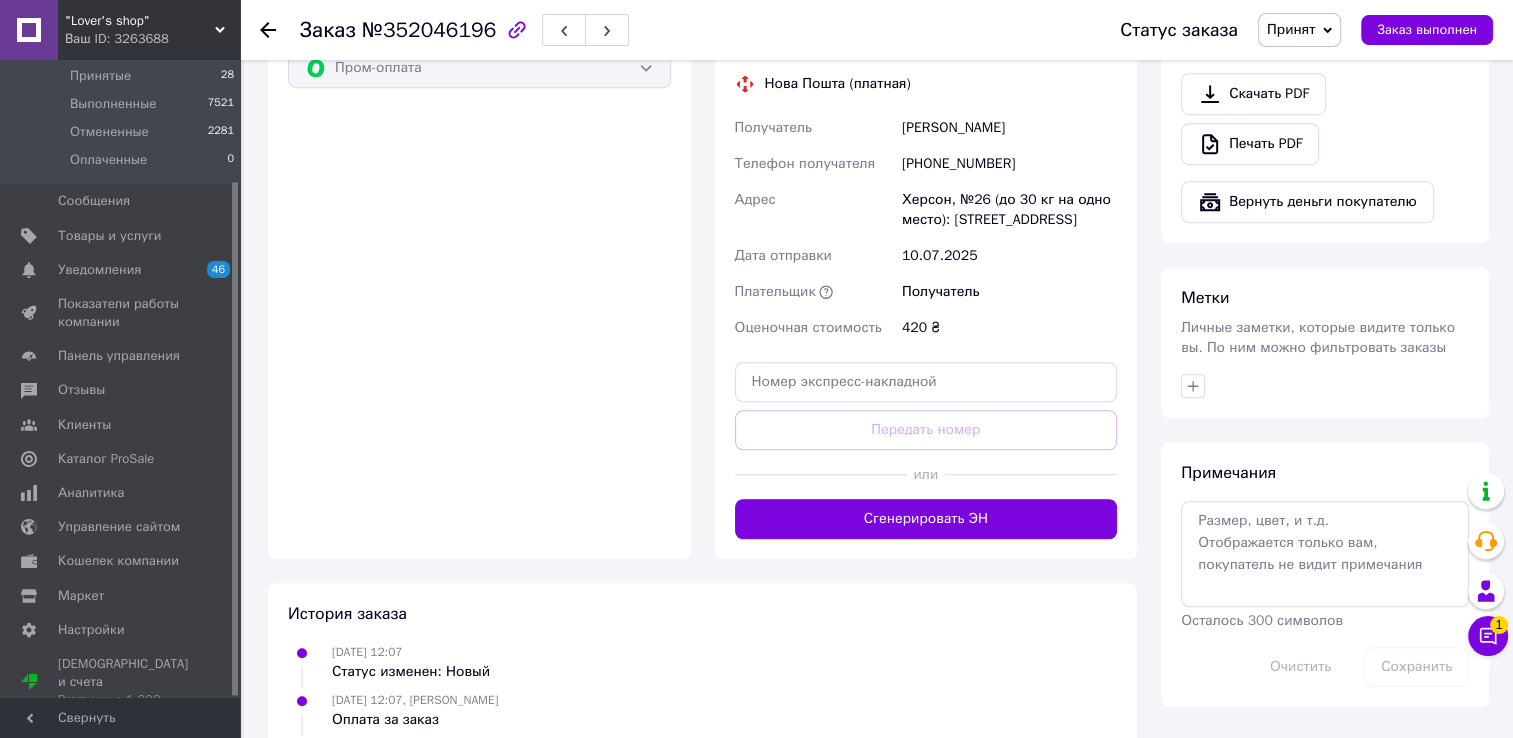 scroll, scrollTop: 1400, scrollLeft: 0, axis: vertical 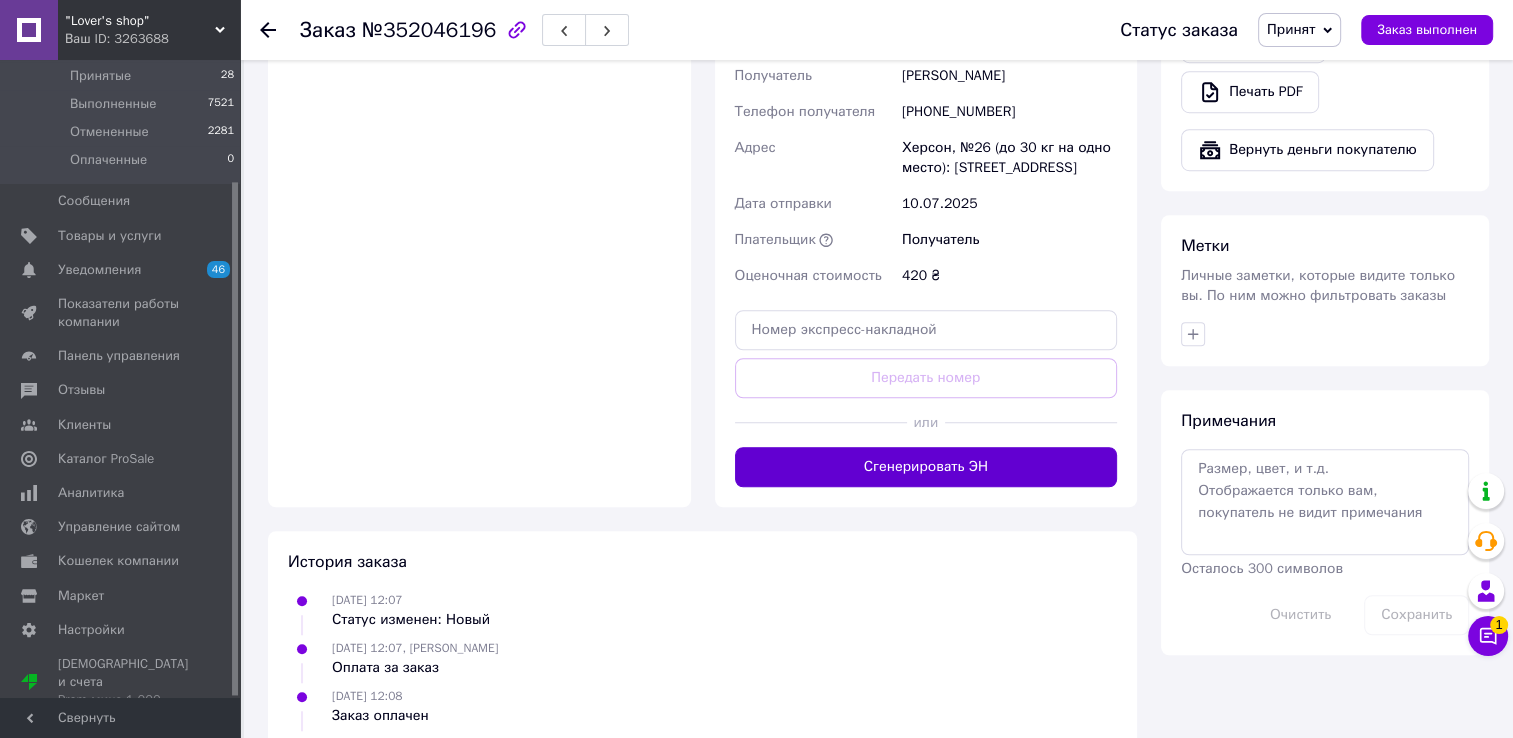 click on "Сгенерировать ЭН" at bounding box center [926, 467] 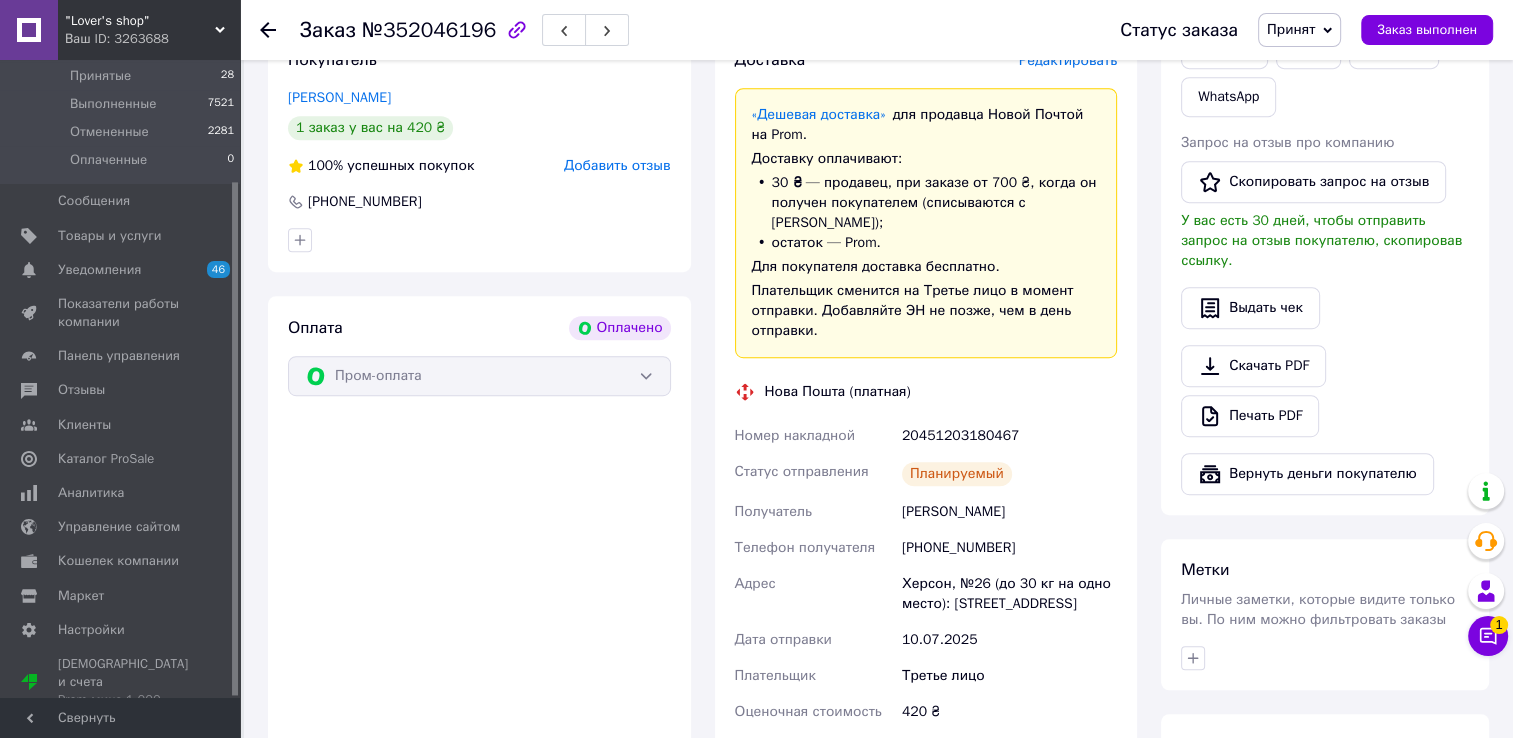 scroll, scrollTop: 1000, scrollLeft: 0, axis: vertical 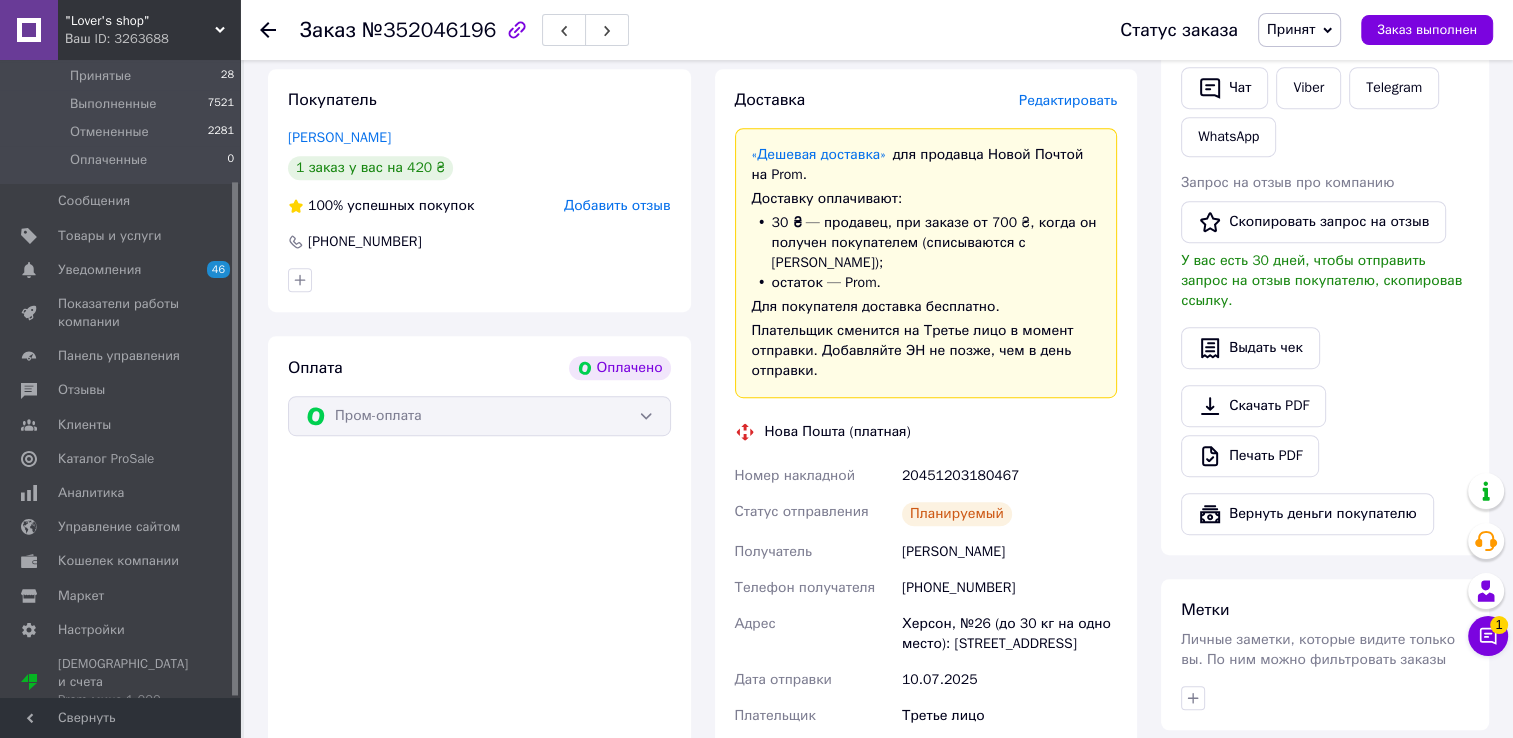 click 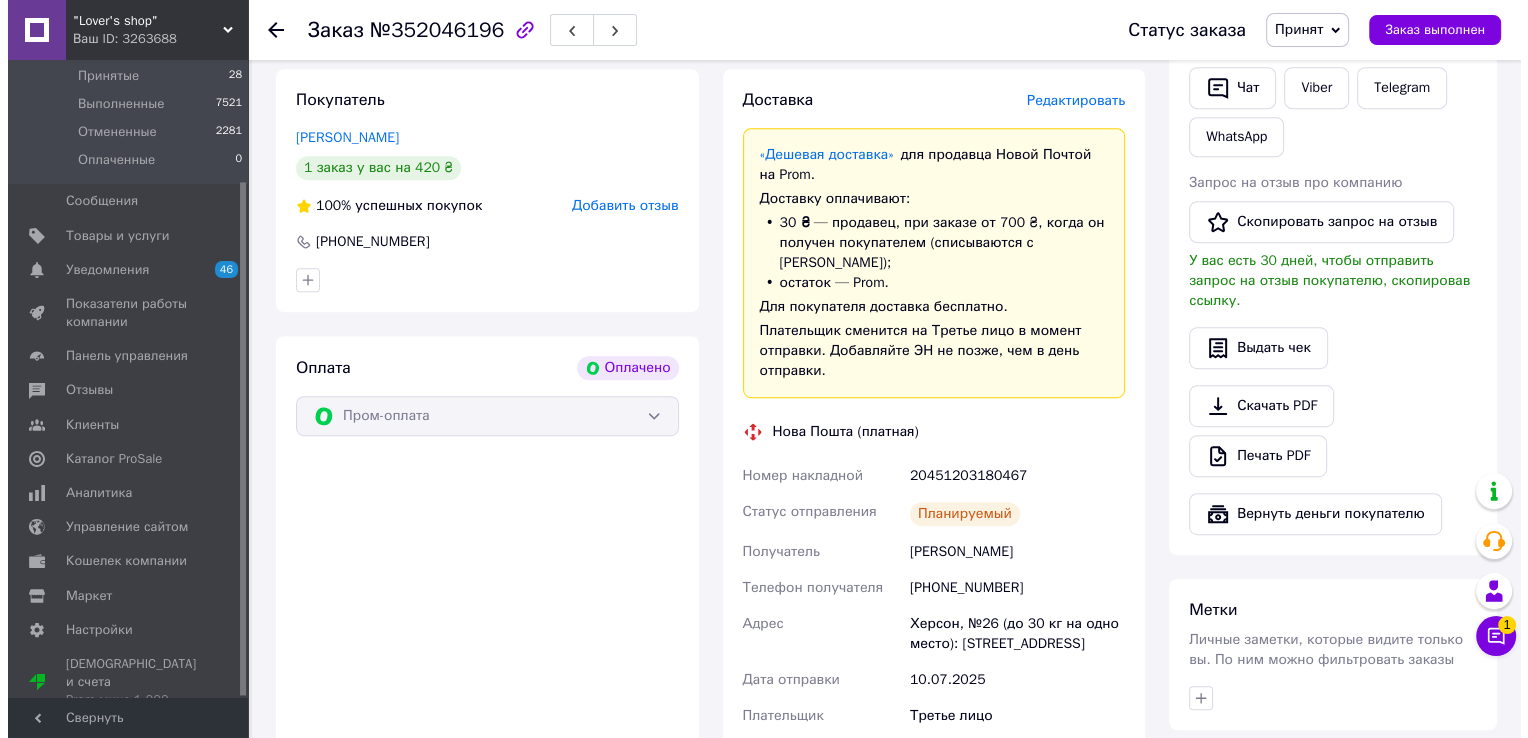scroll, scrollTop: 0, scrollLeft: 0, axis: both 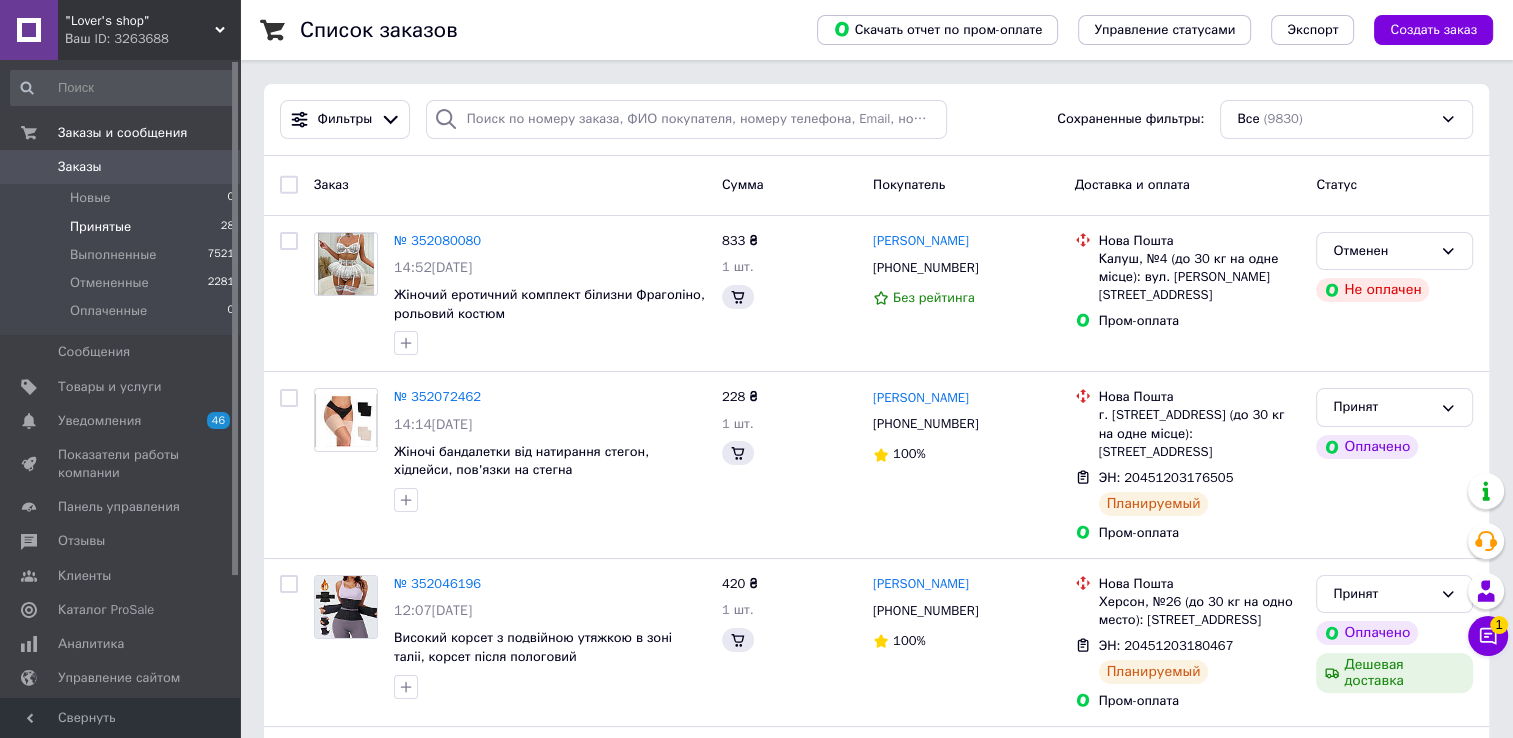click on "Принятые 28" at bounding box center [123, 227] 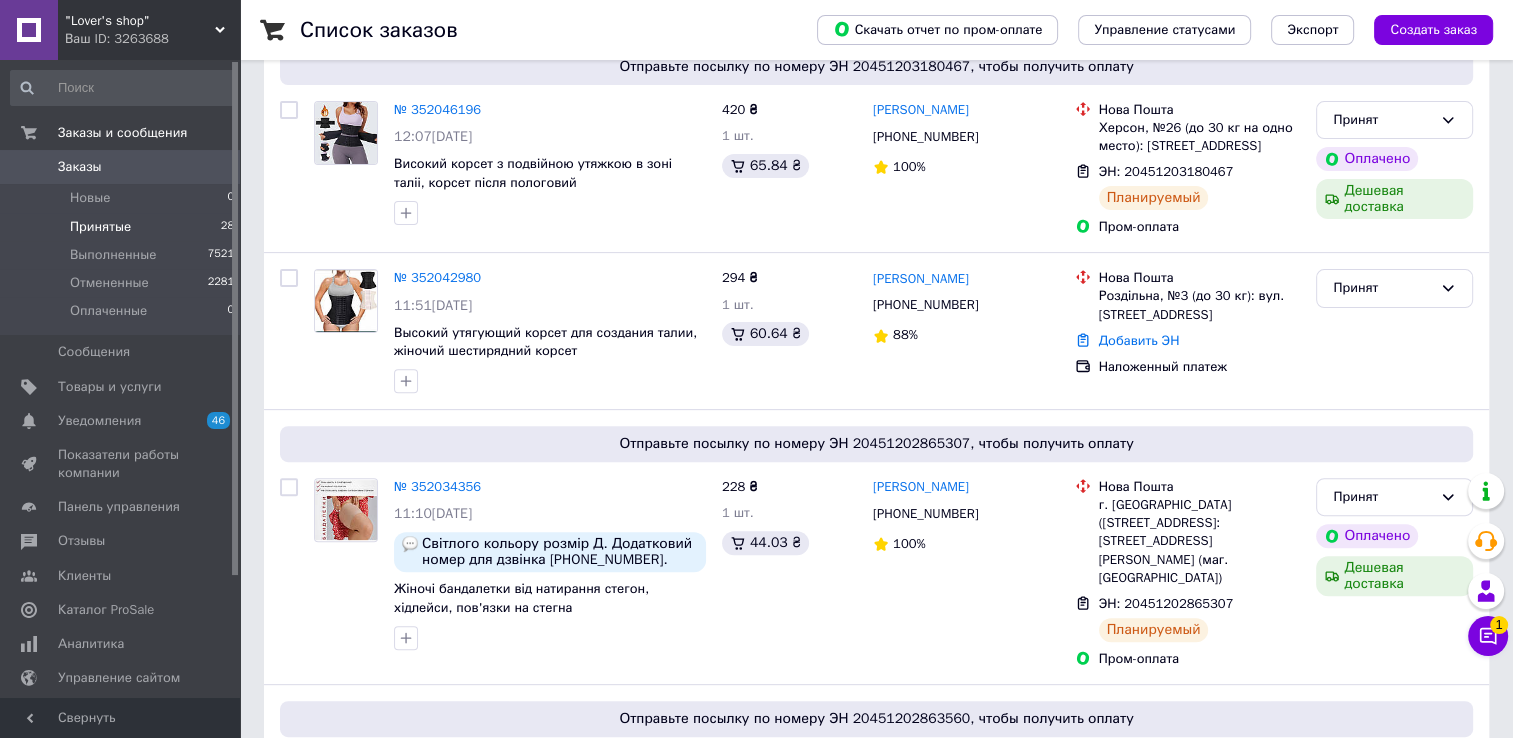 scroll, scrollTop: 600, scrollLeft: 0, axis: vertical 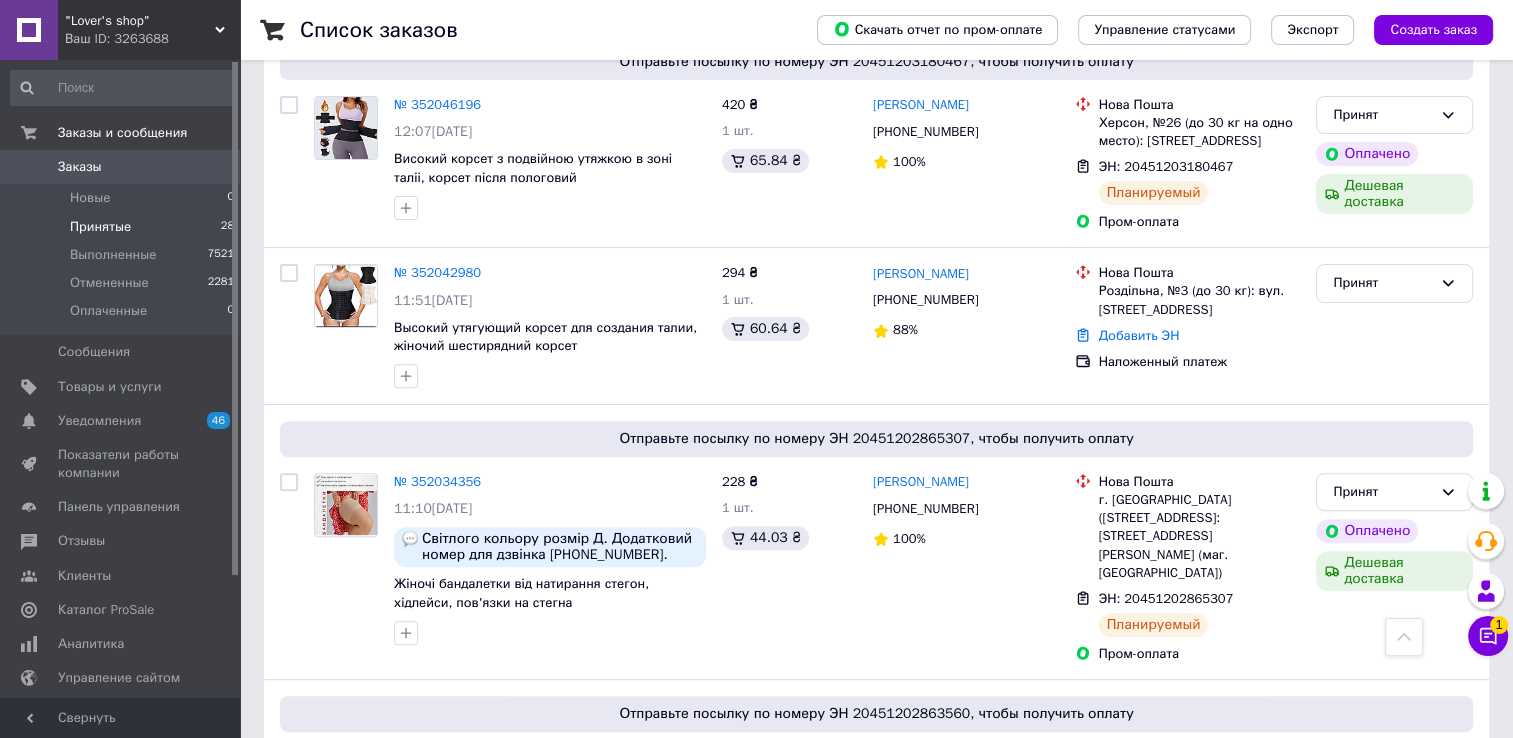 click on "№ 352042980" at bounding box center [437, 272] 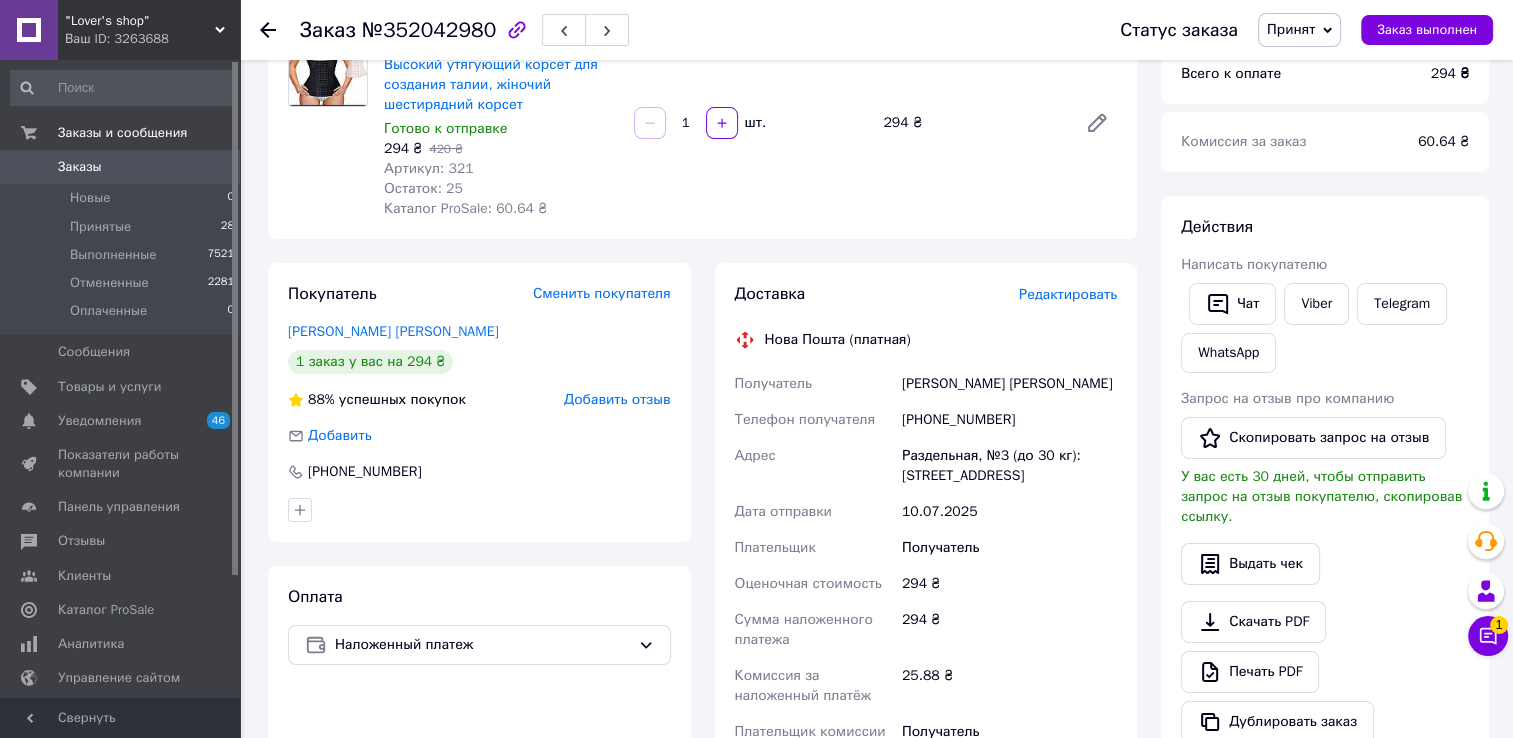 scroll, scrollTop: 404, scrollLeft: 0, axis: vertical 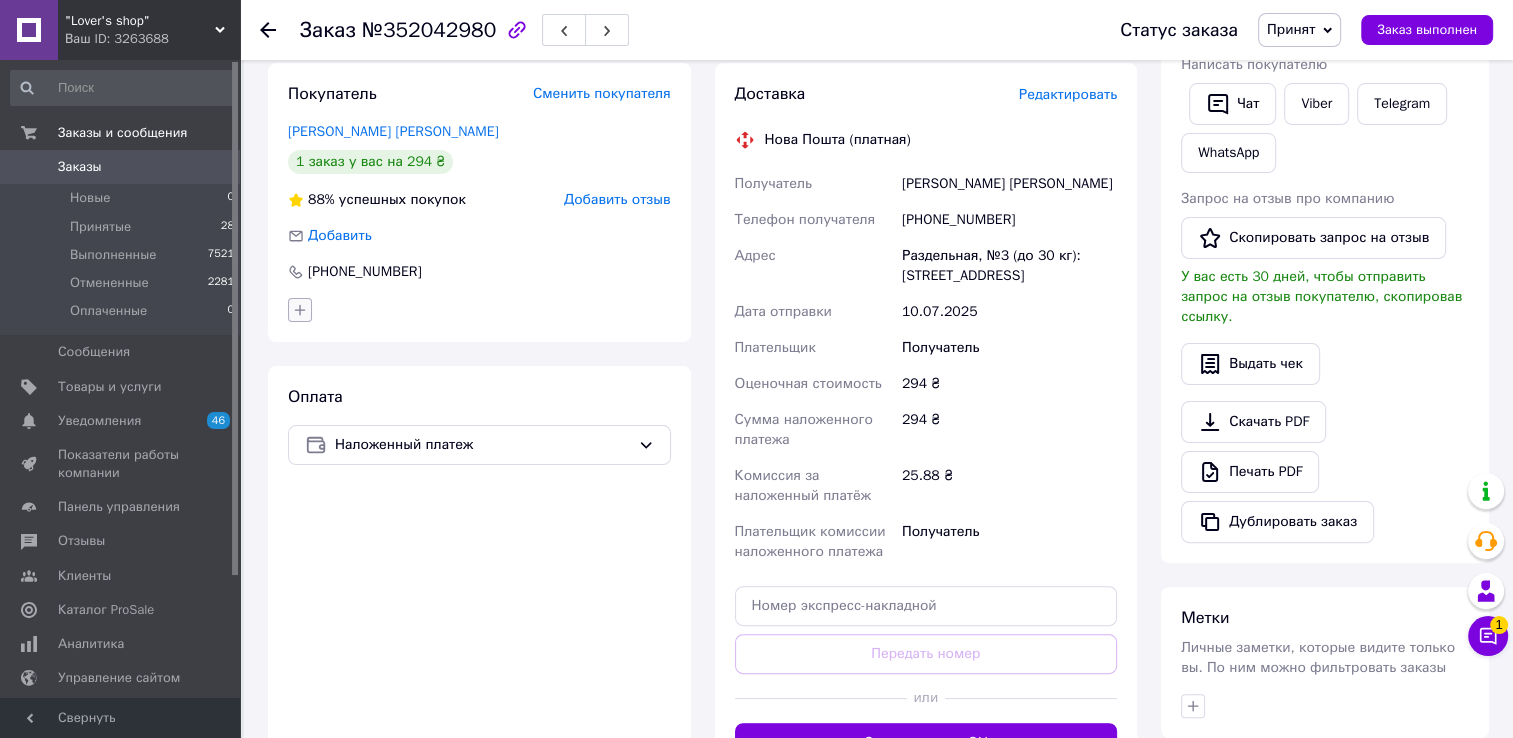 click 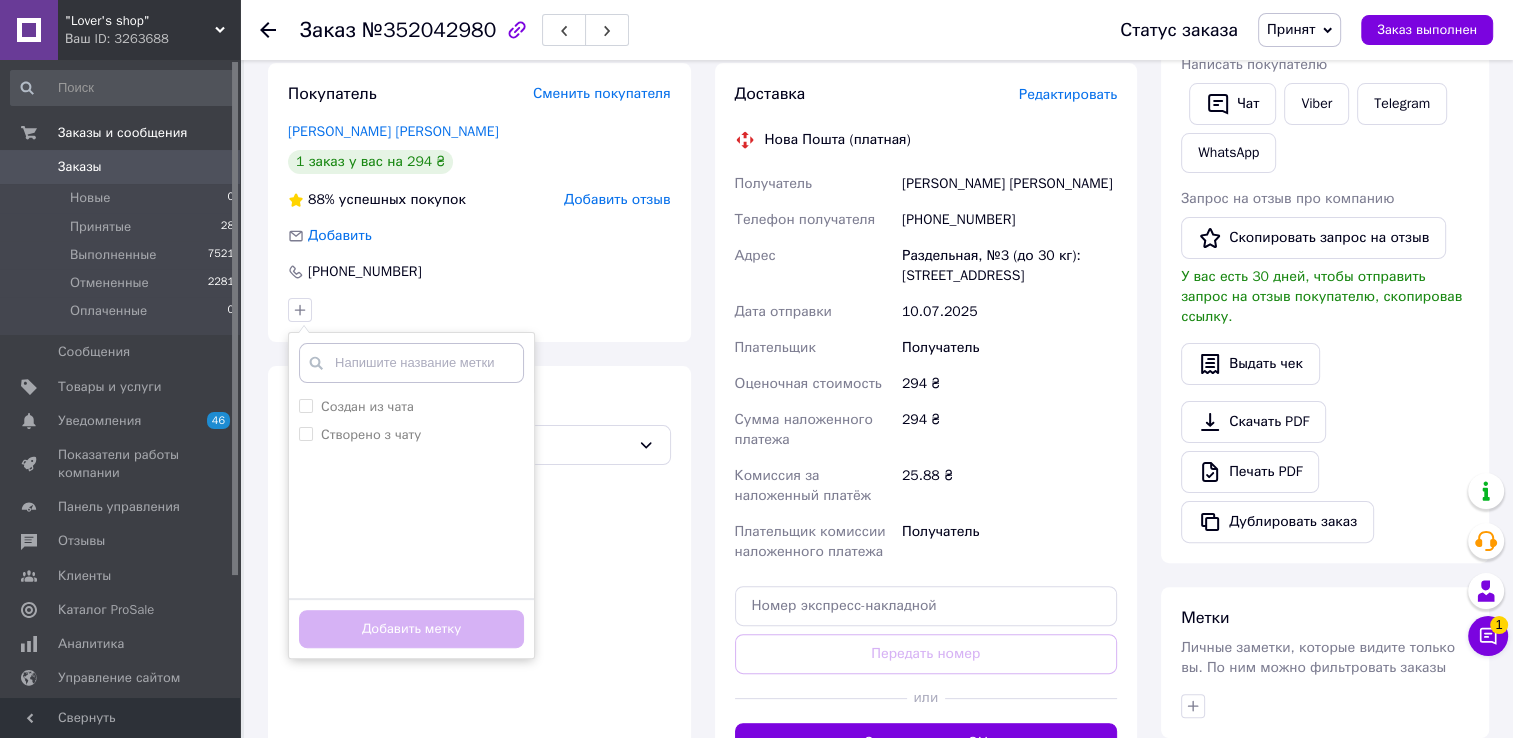 click at bounding box center (411, 363) 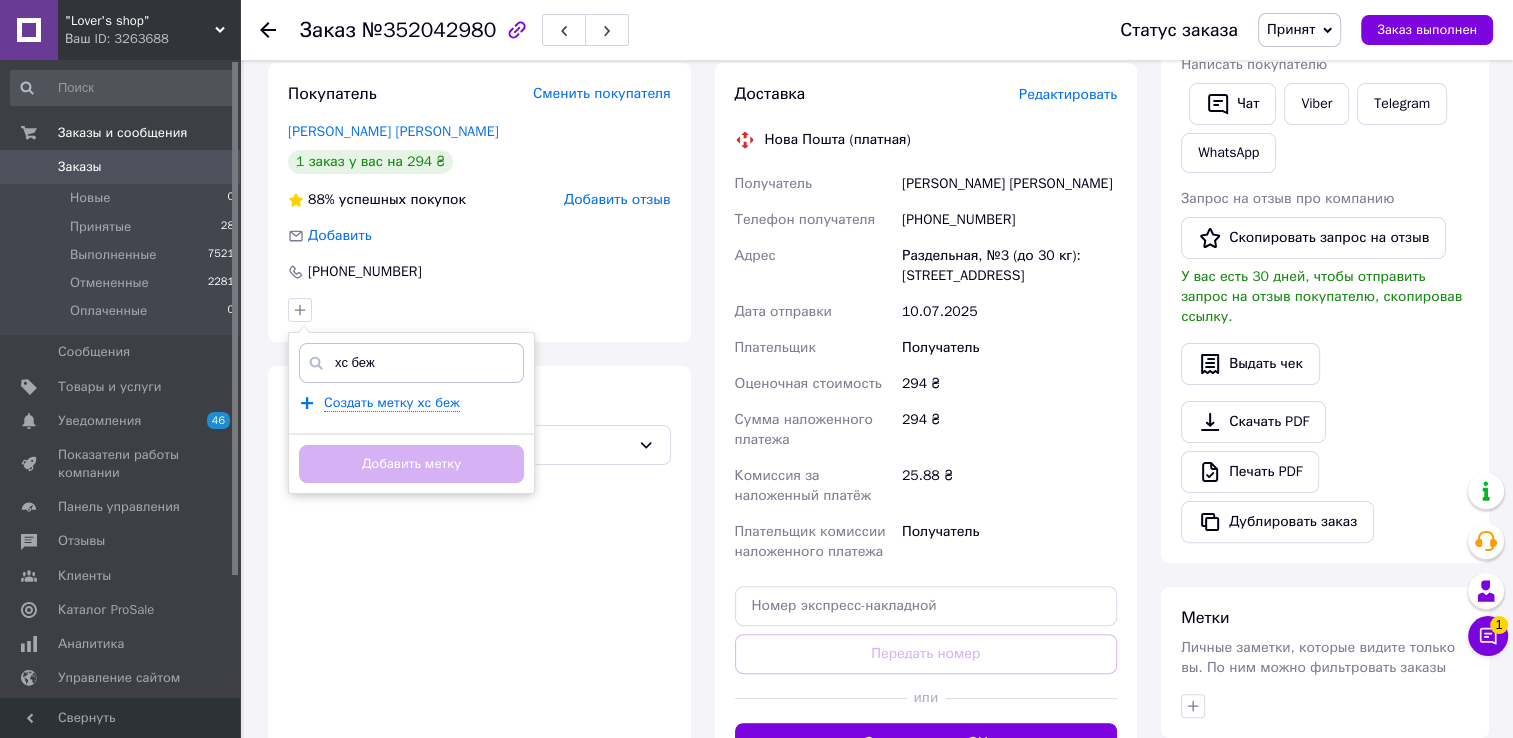 type on "хс беж" 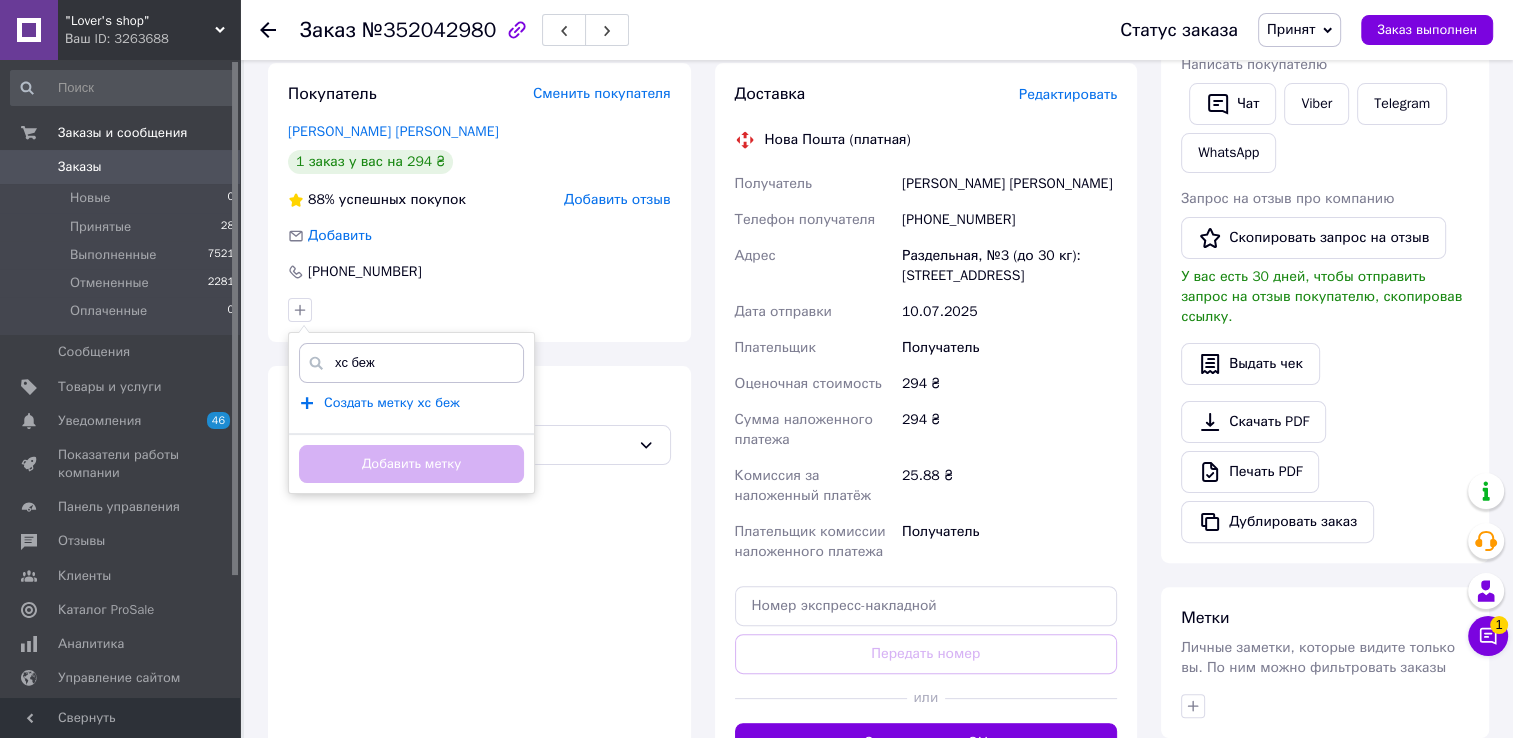 click on "Создать метку   хс беж" at bounding box center [392, 403] 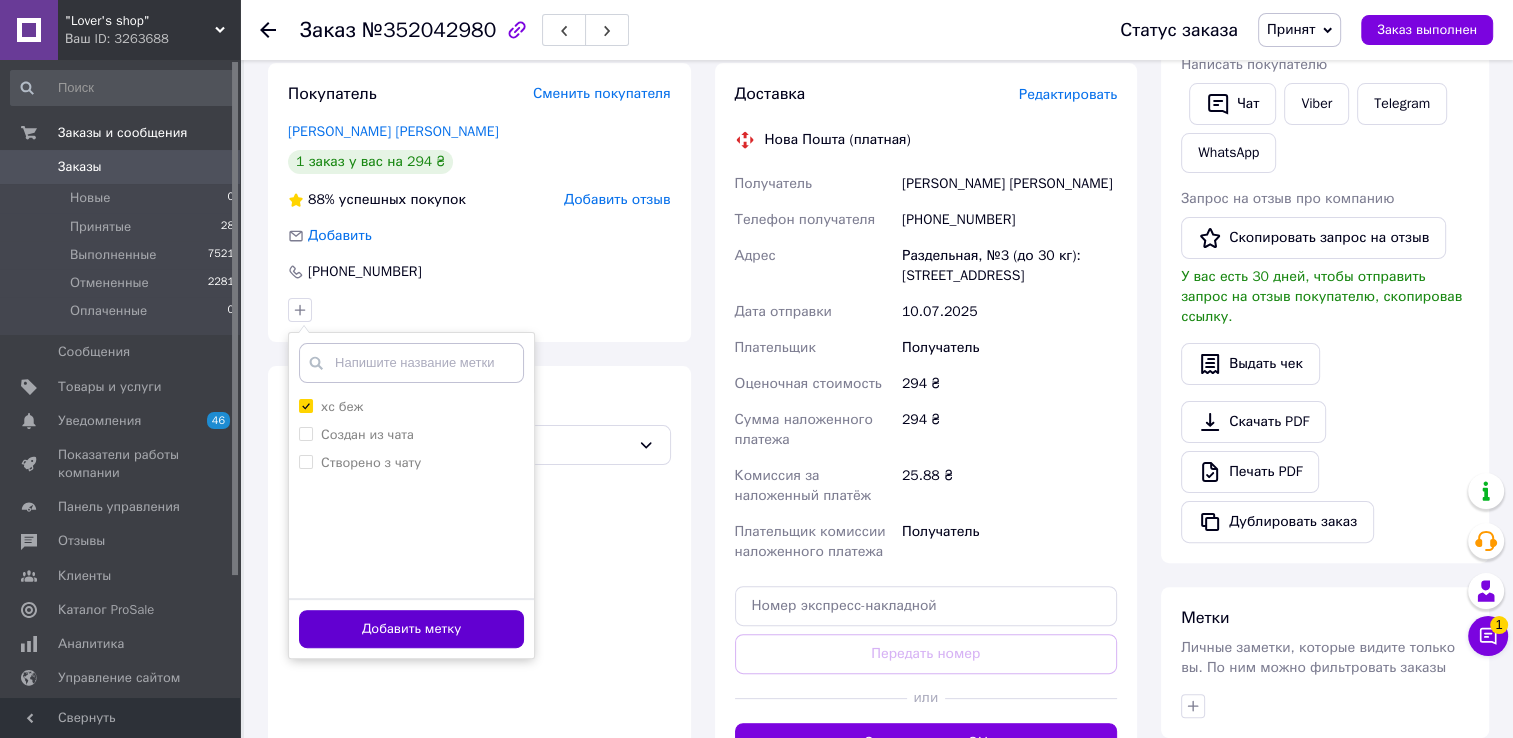 click on "Добавить метку" at bounding box center (411, 629) 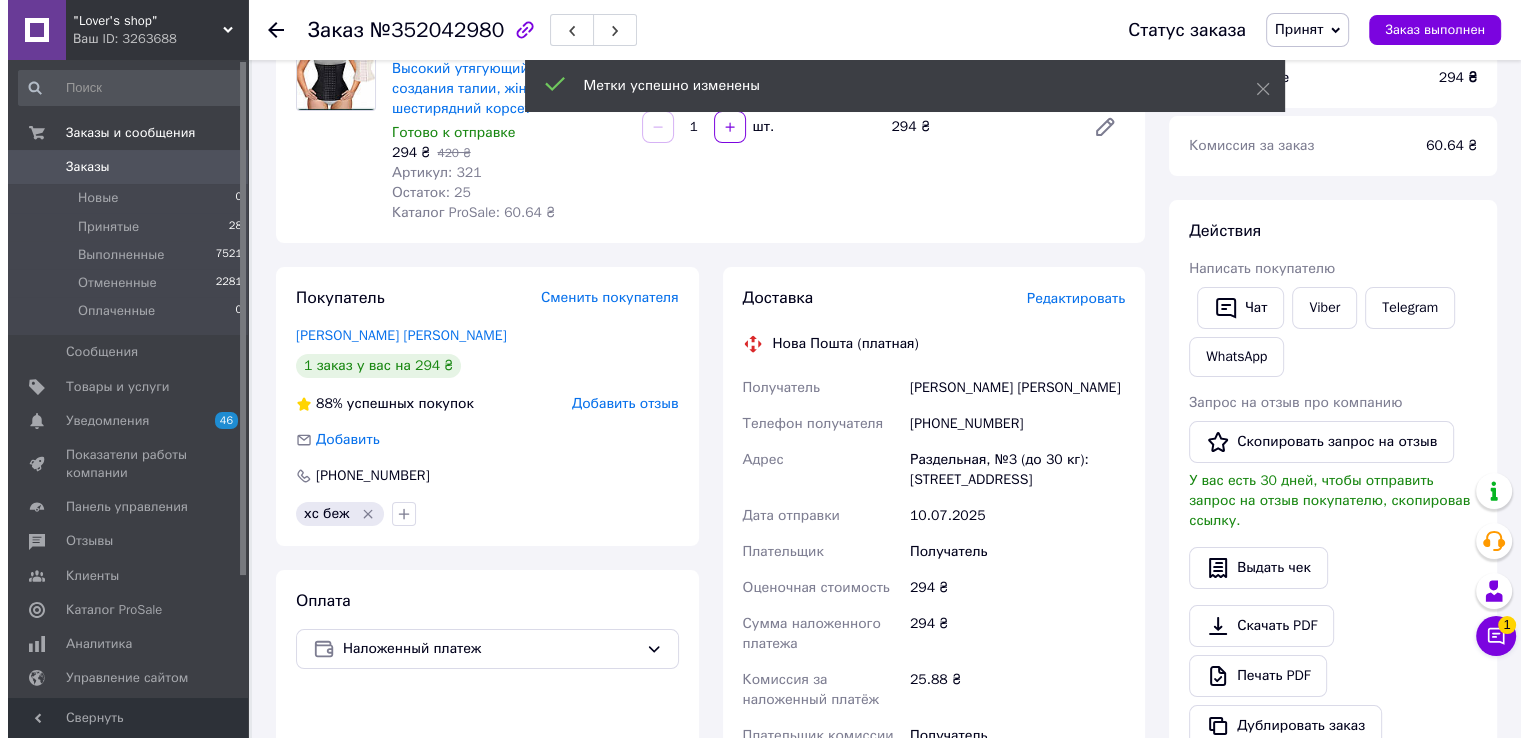 scroll, scrollTop: 193, scrollLeft: 0, axis: vertical 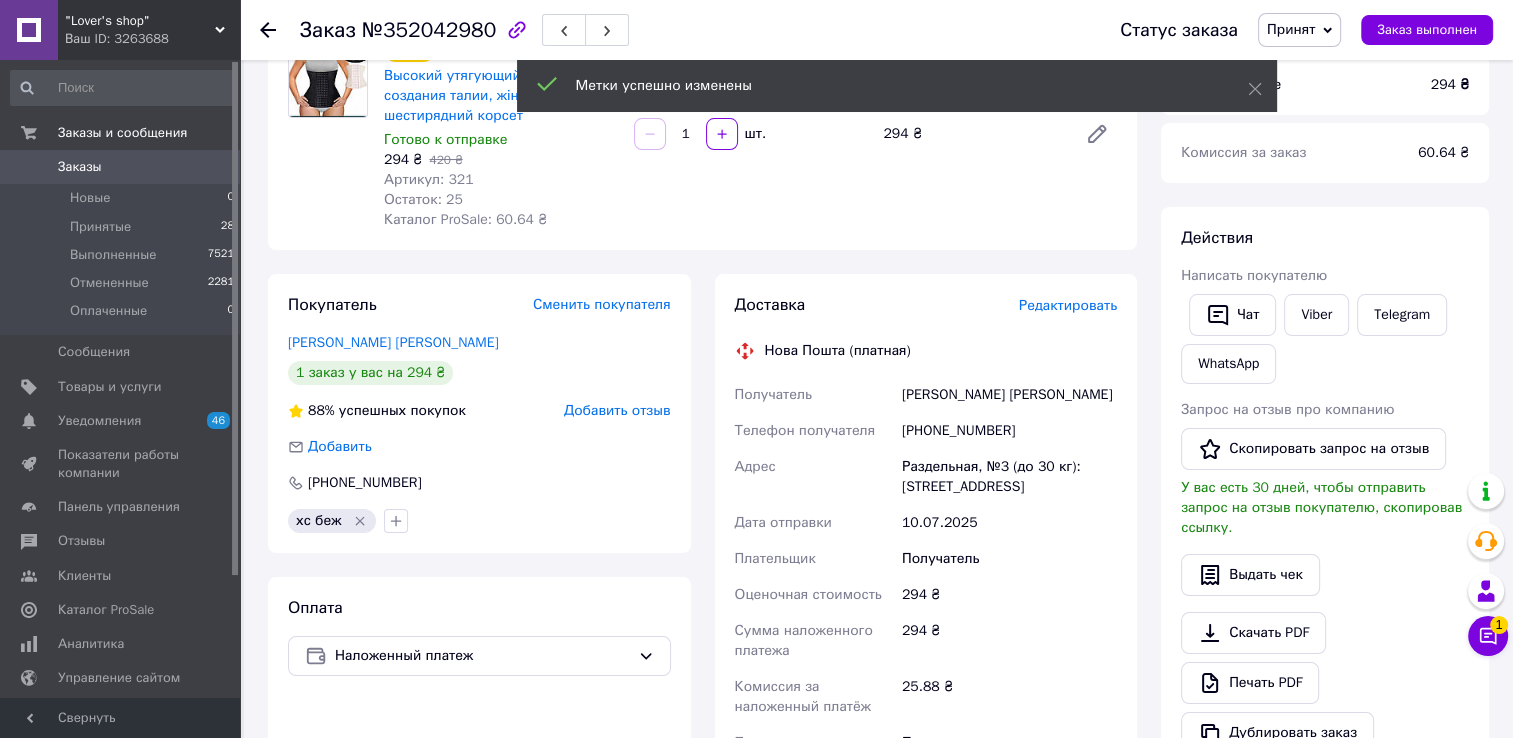 click on "Редактировать" at bounding box center (1068, 305) 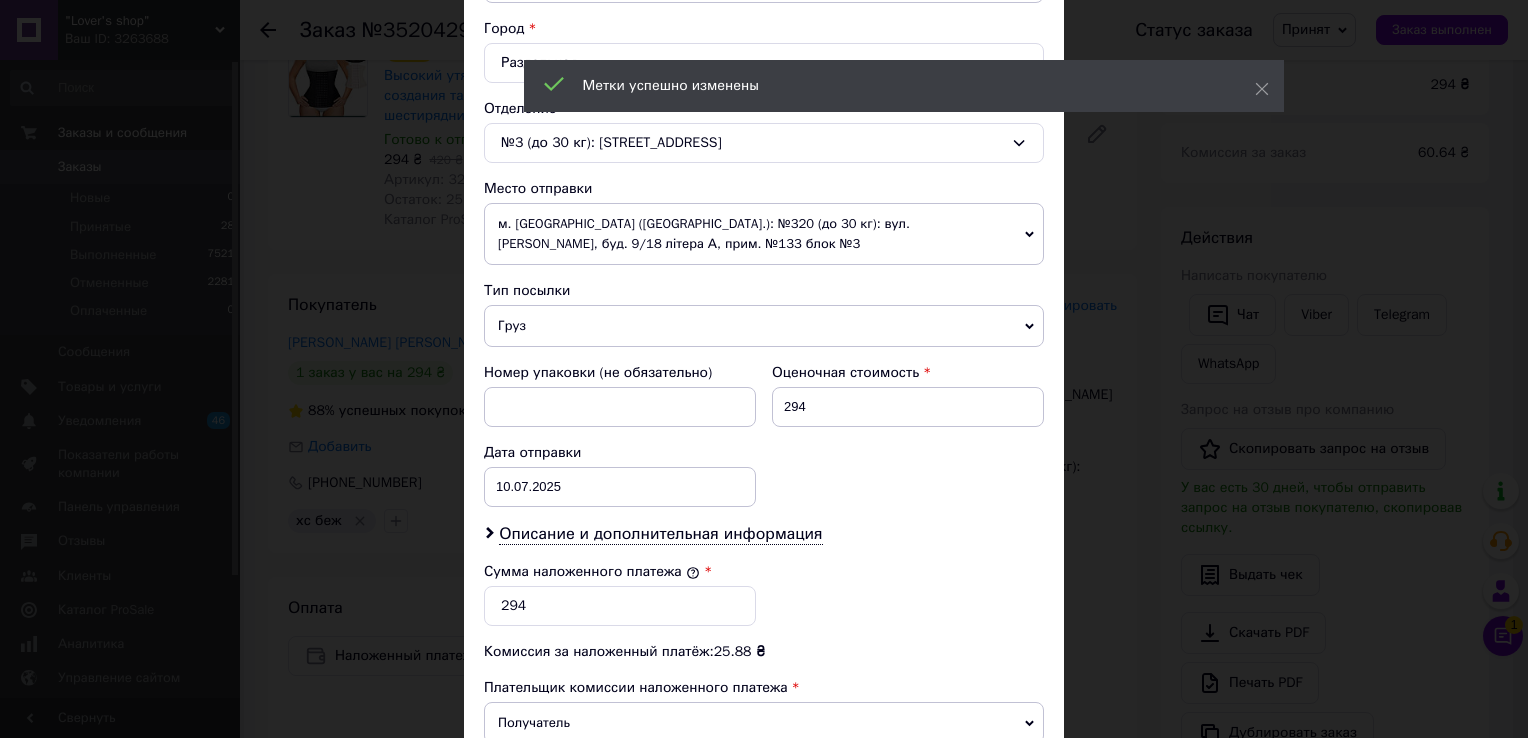 scroll, scrollTop: 600, scrollLeft: 0, axis: vertical 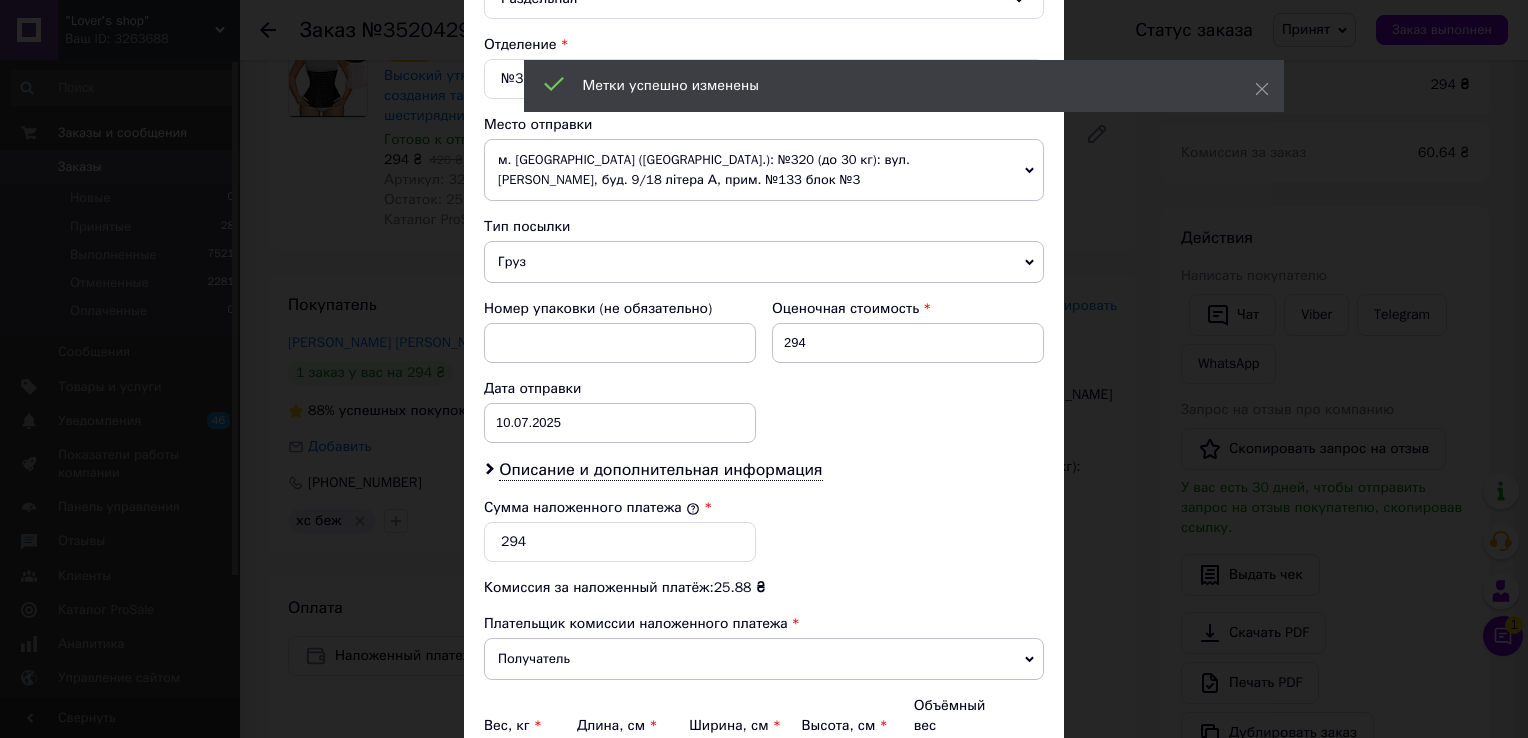click on "Груз" at bounding box center [764, 262] 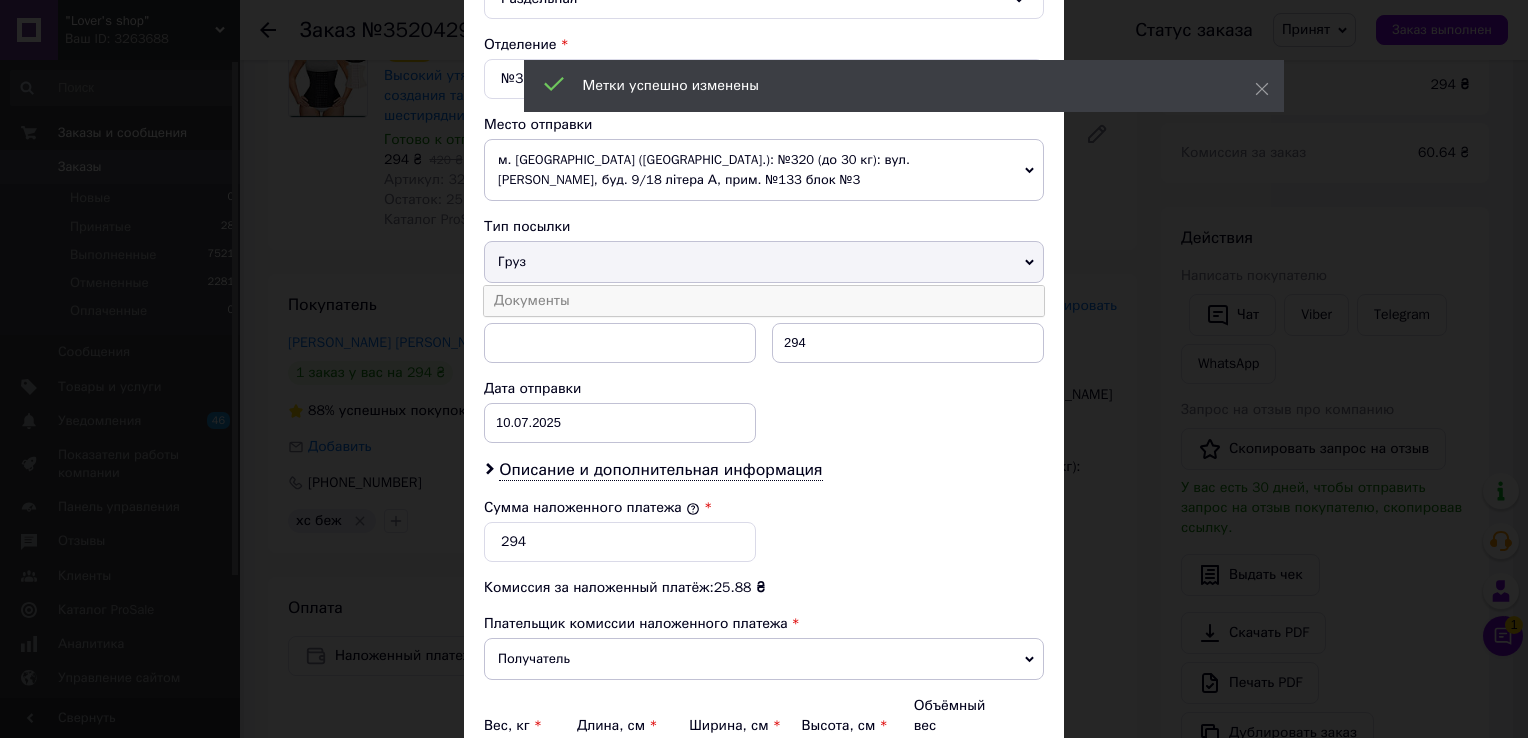 click on "Документы" at bounding box center [764, 301] 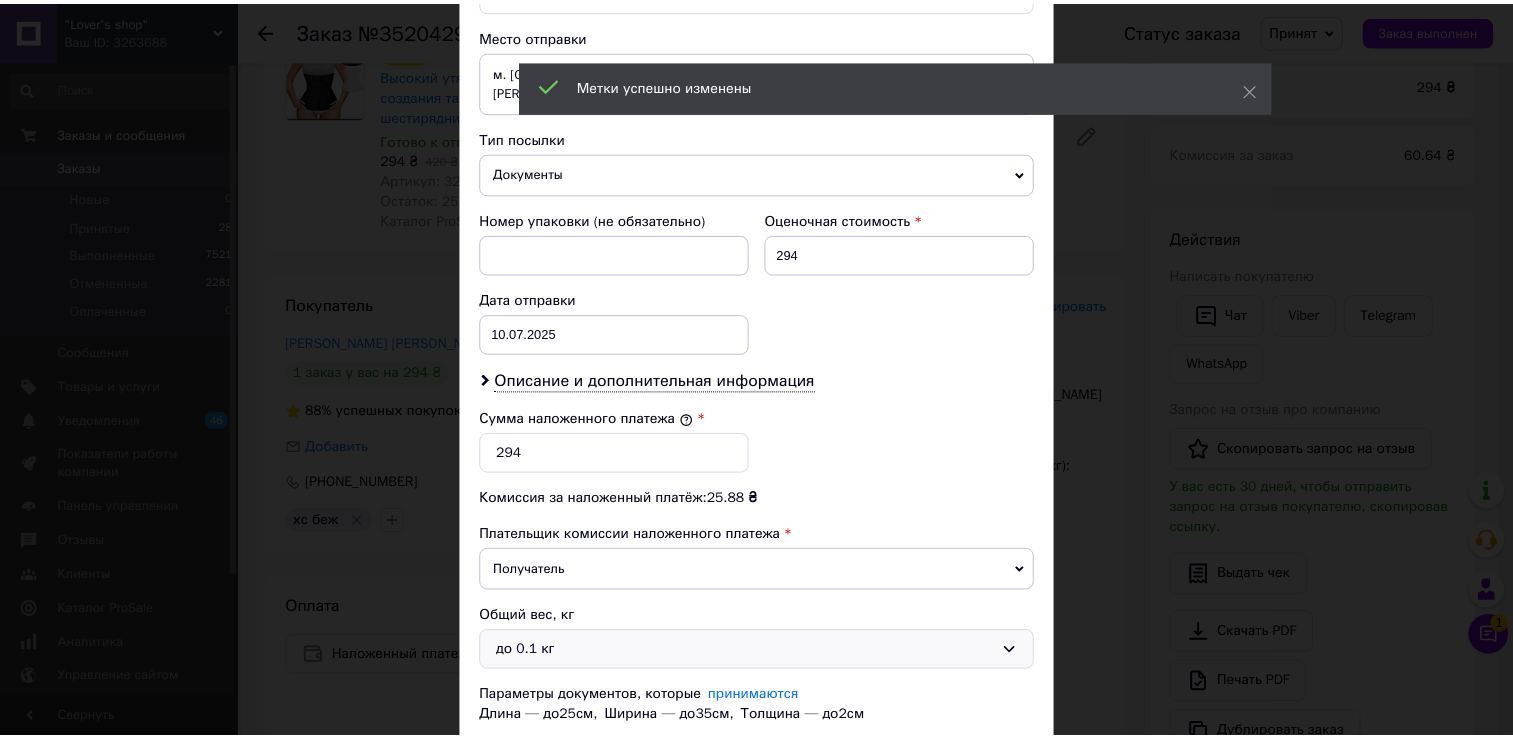 scroll, scrollTop: 821, scrollLeft: 0, axis: vertical 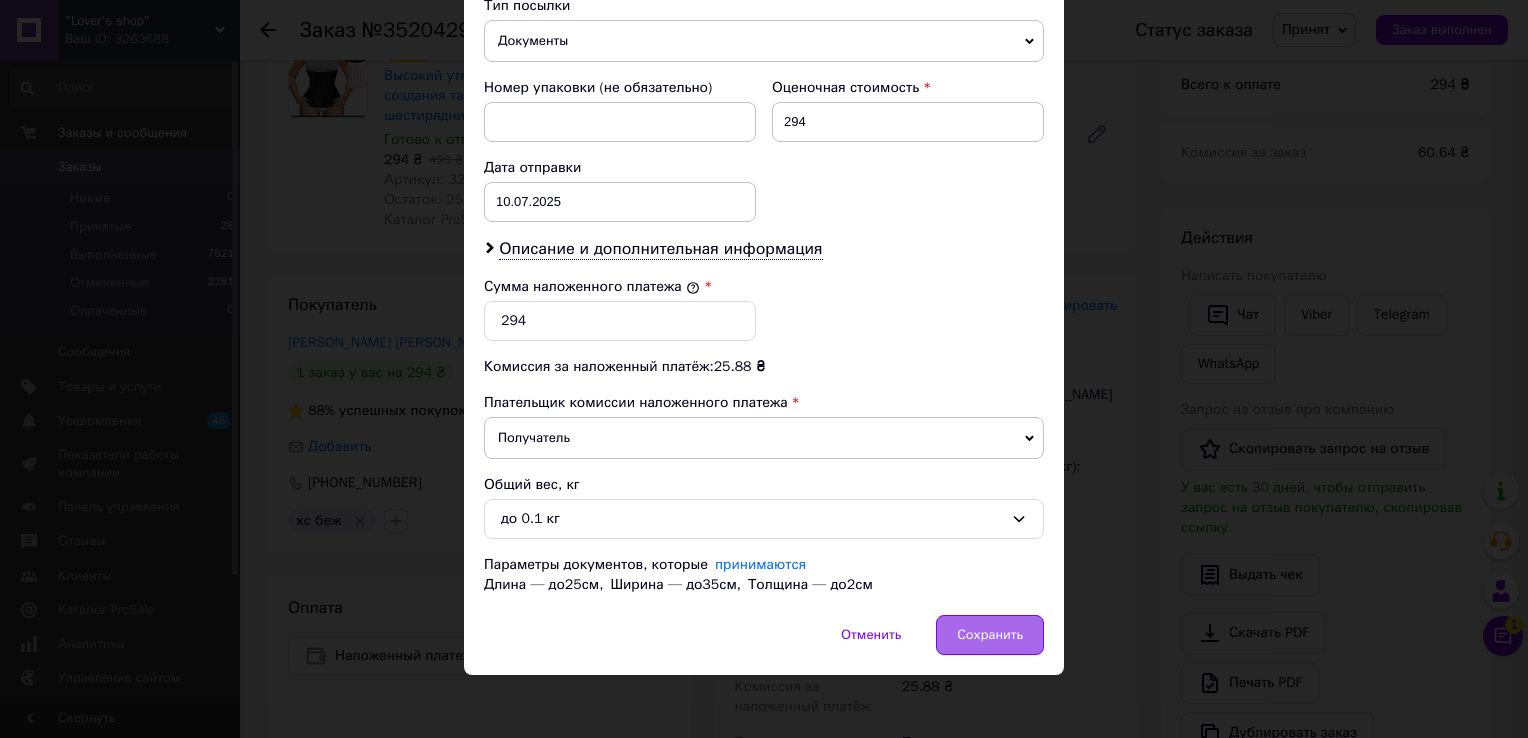 click on "Сохранить" at bounding box center (990, 635) 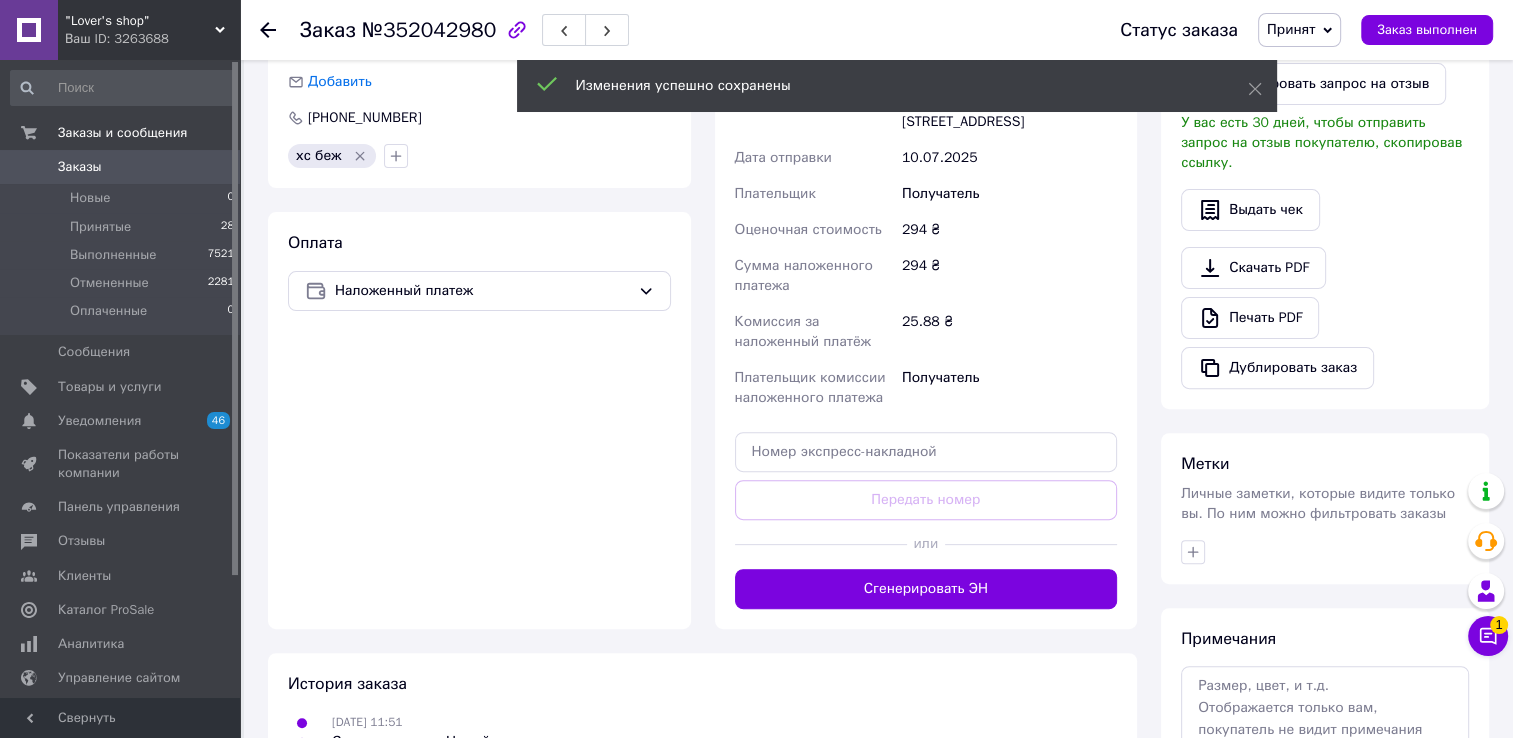 scroll, scrollTop: 593, scrollLeft: 0, axis: vertical 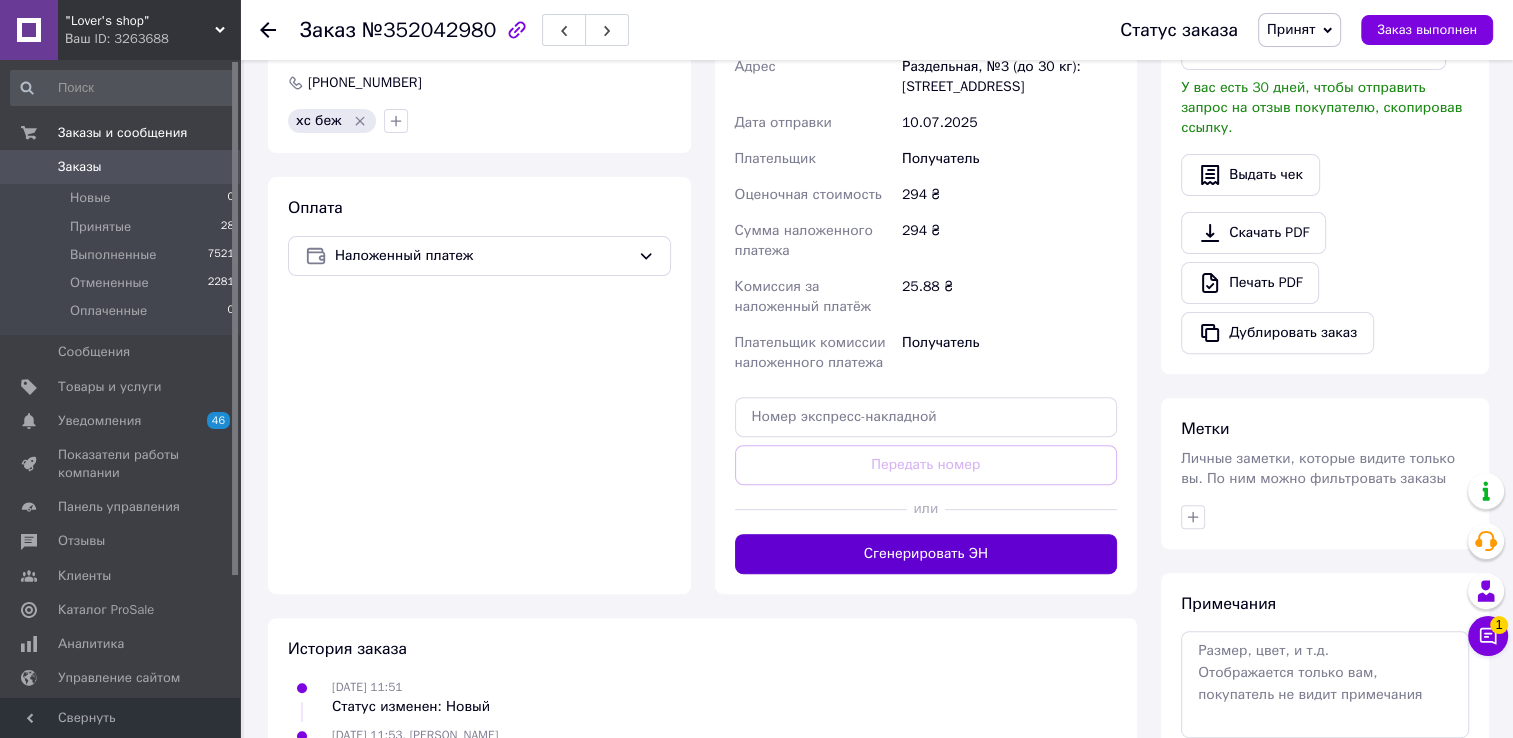 click on "Сгенерировать ЭН" at bounding box center [926, 554] 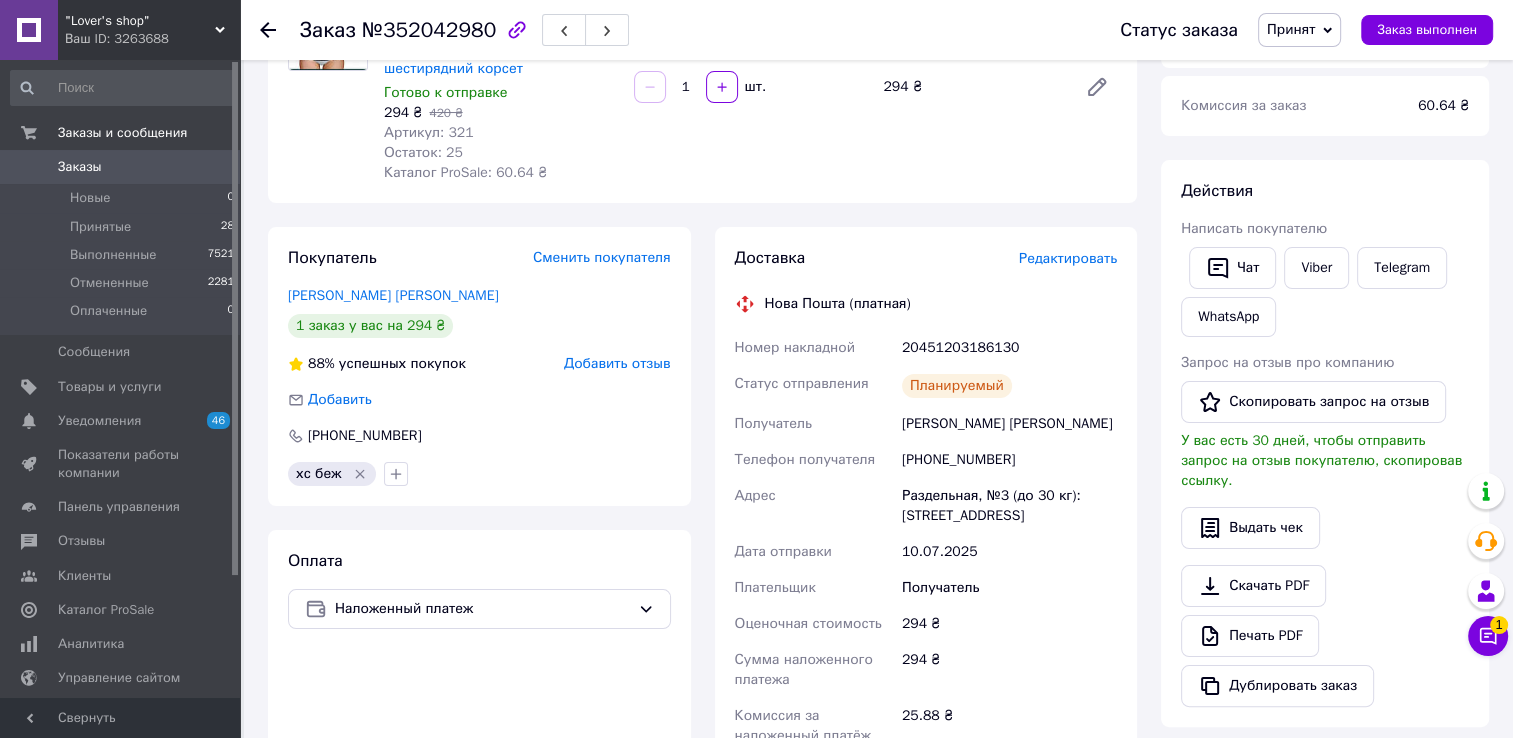 scroll, scrollTop: 205, scrollLeft: 0, axis: vertical 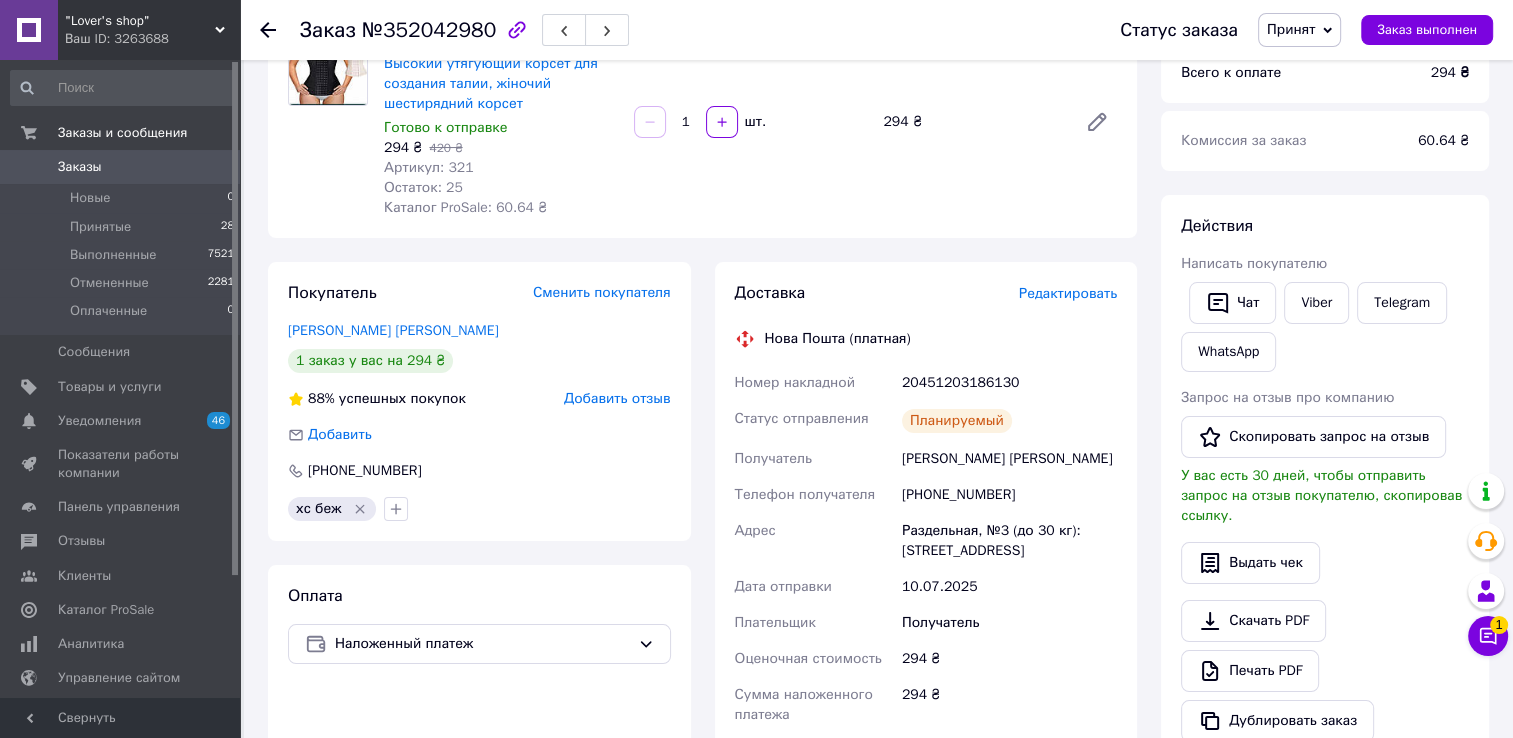 click 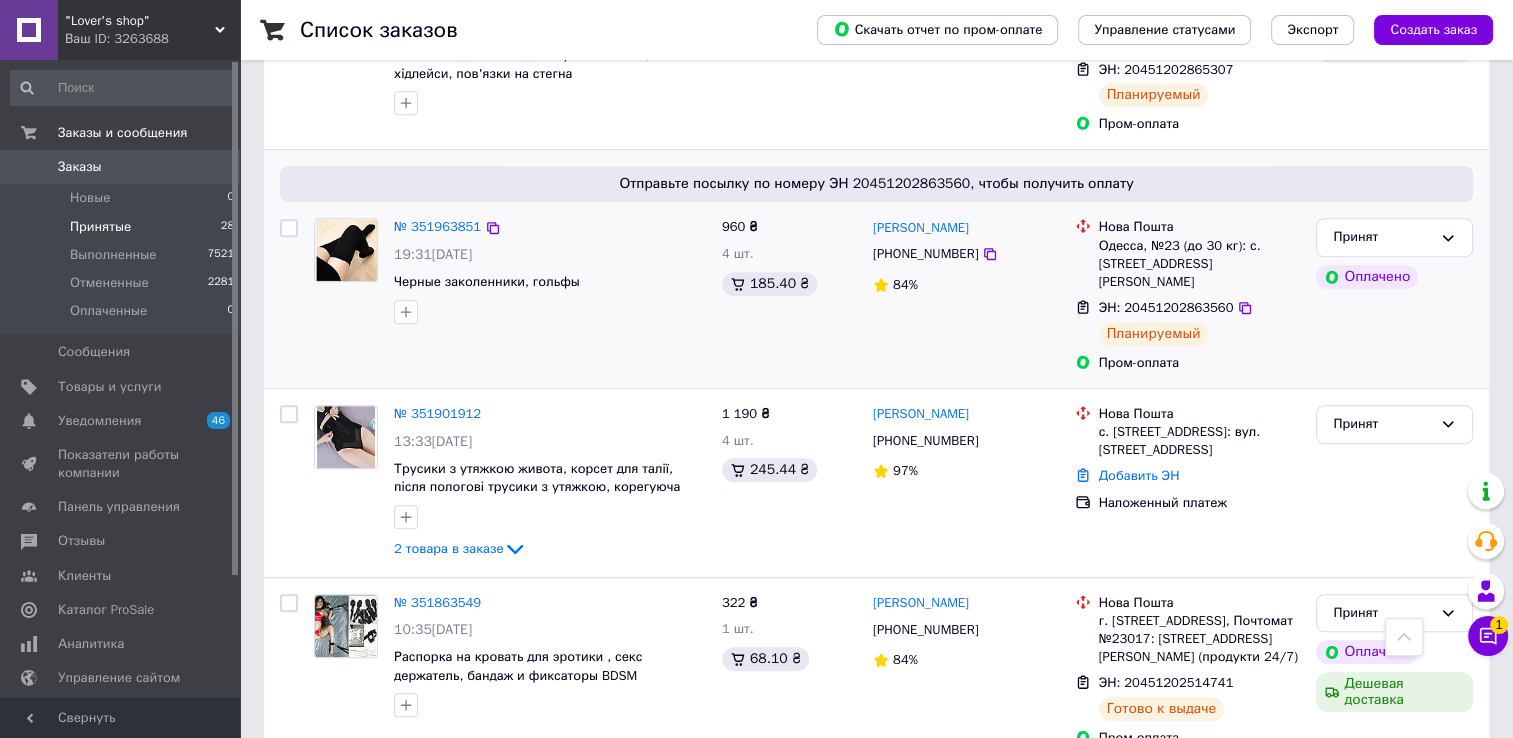 scroll, scrollTop: 1200, scrollLeft: 0, axis: vertical 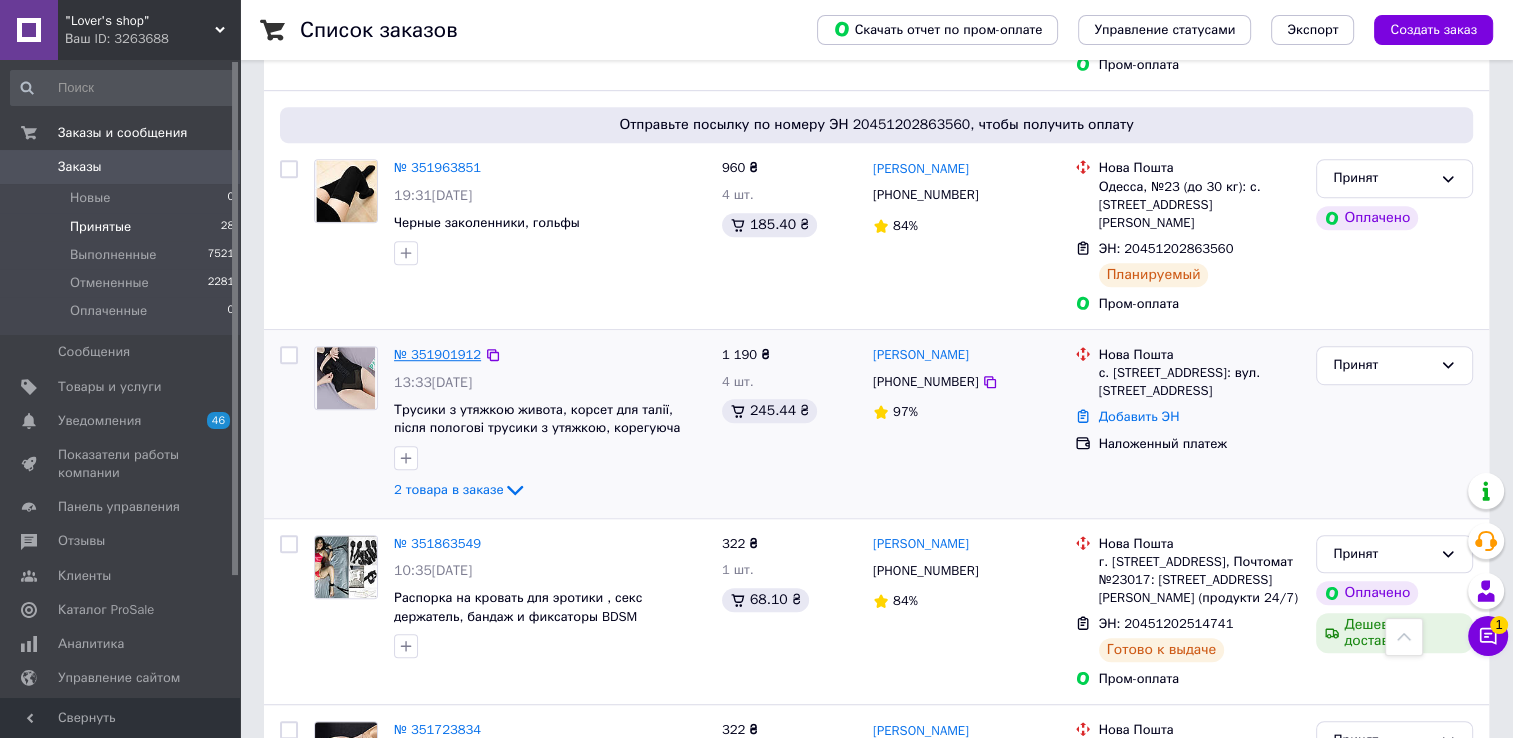 click on "№ 351901912" at bounding box center (437, 354) 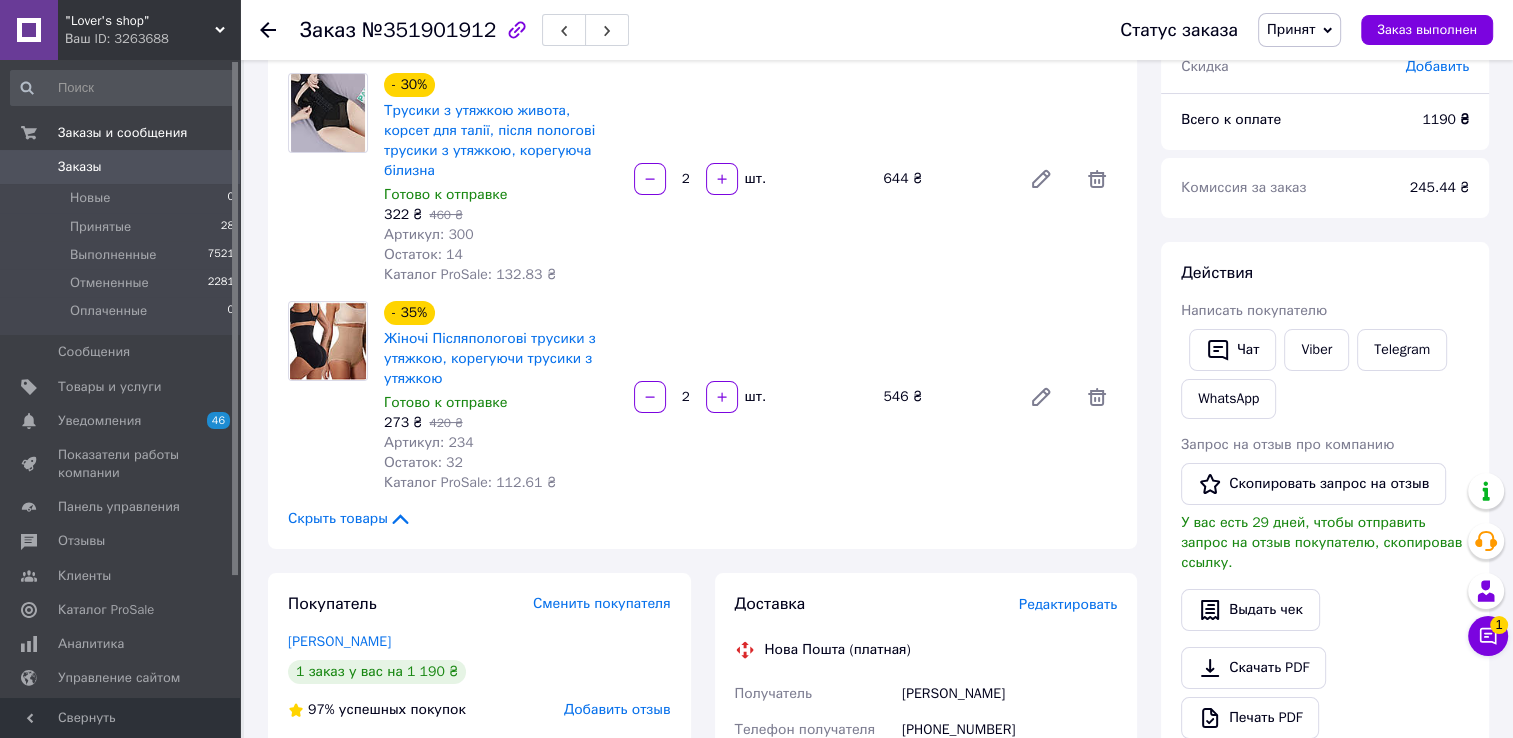 scroll, scrollTop: 157, scrollLeft: 0, axis: vertical 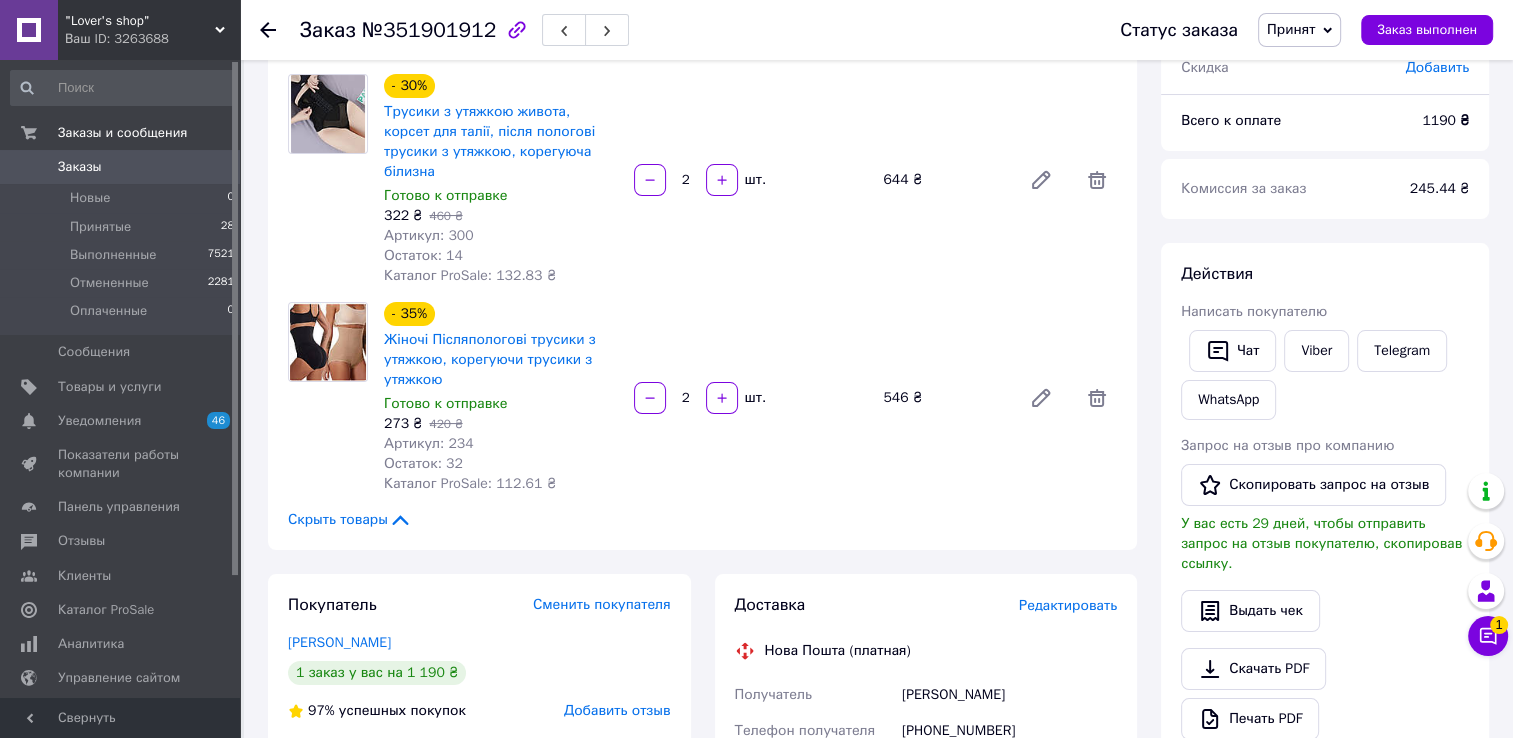 click 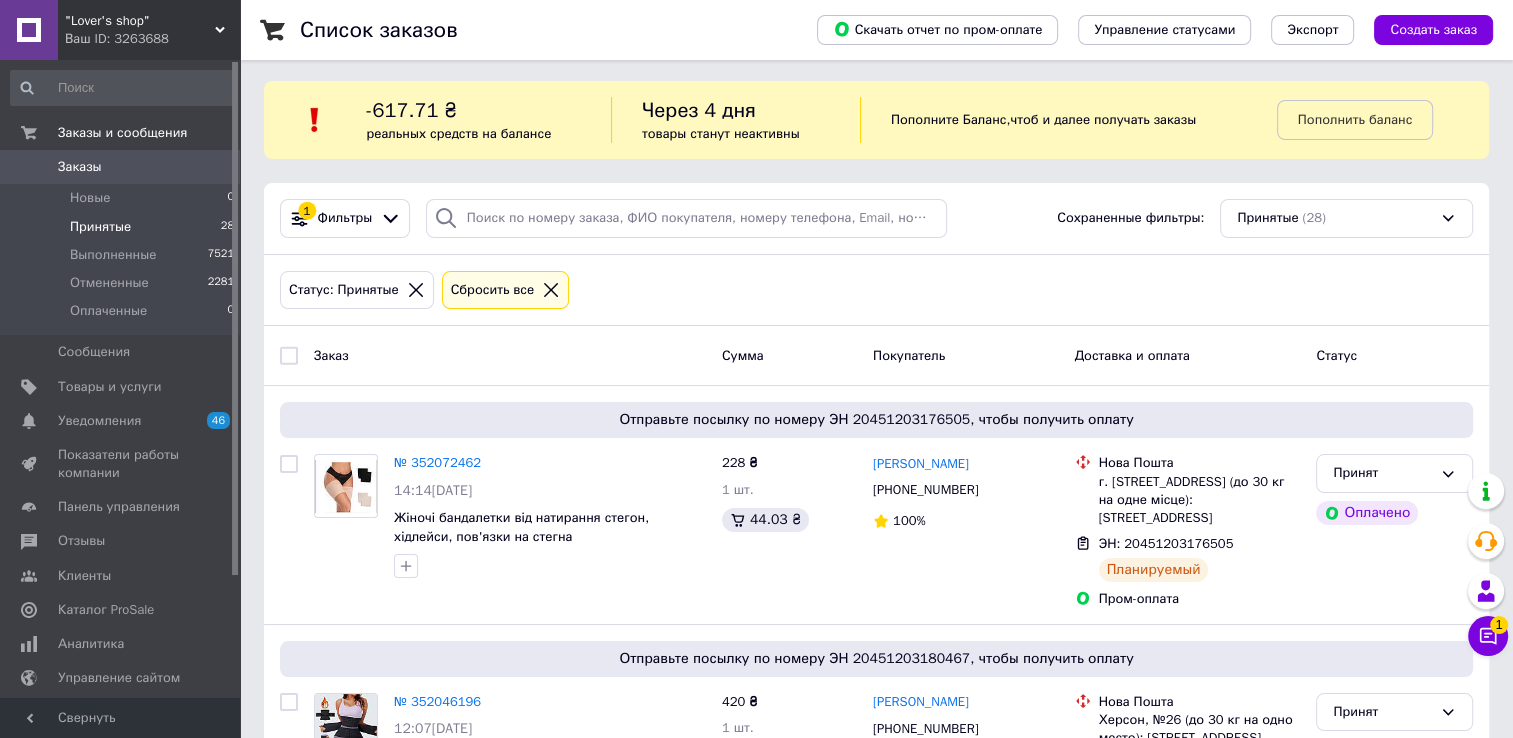 scroll, scrollTop: 0, scrollLeft: 0, axis: both 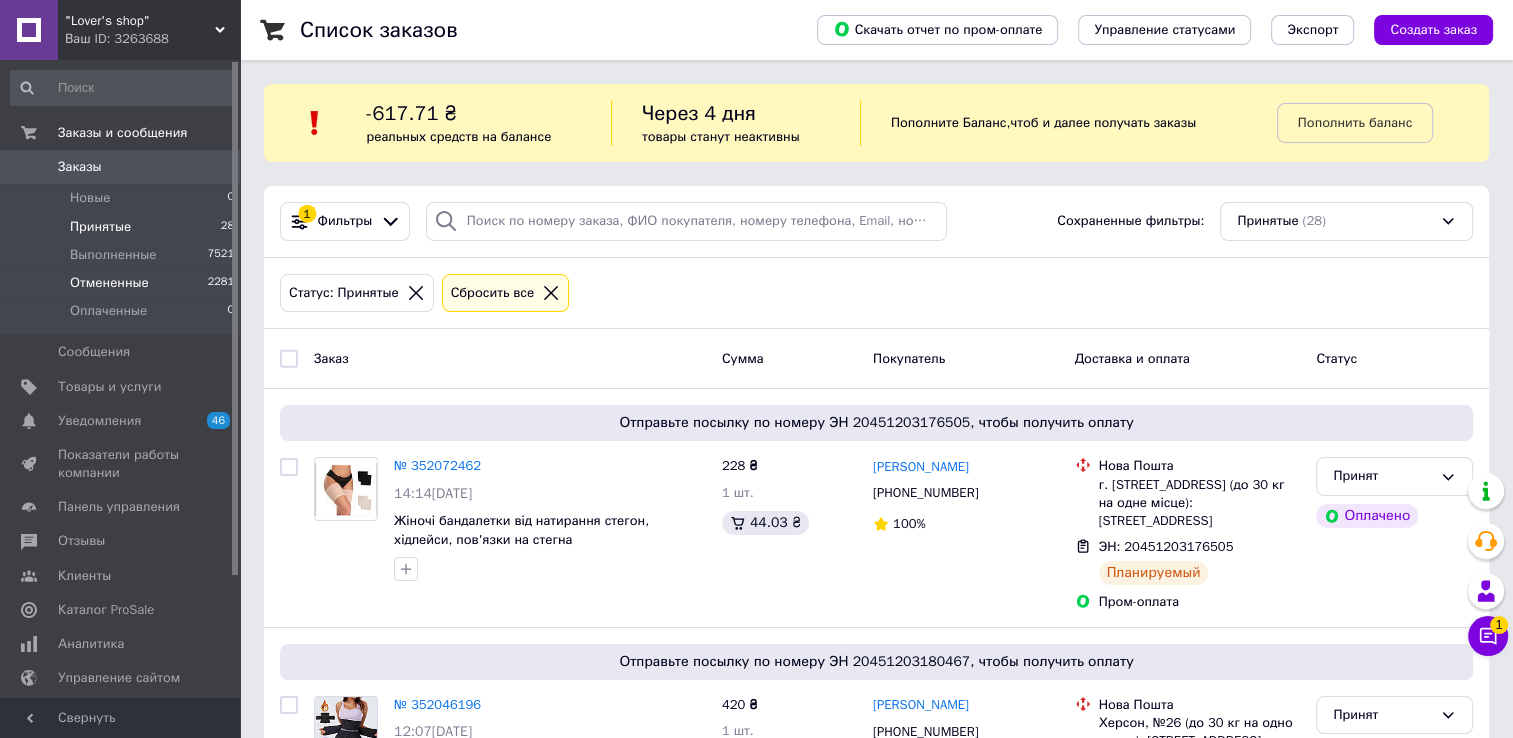 click on "Отмененные" at bounding box center [109, 283] 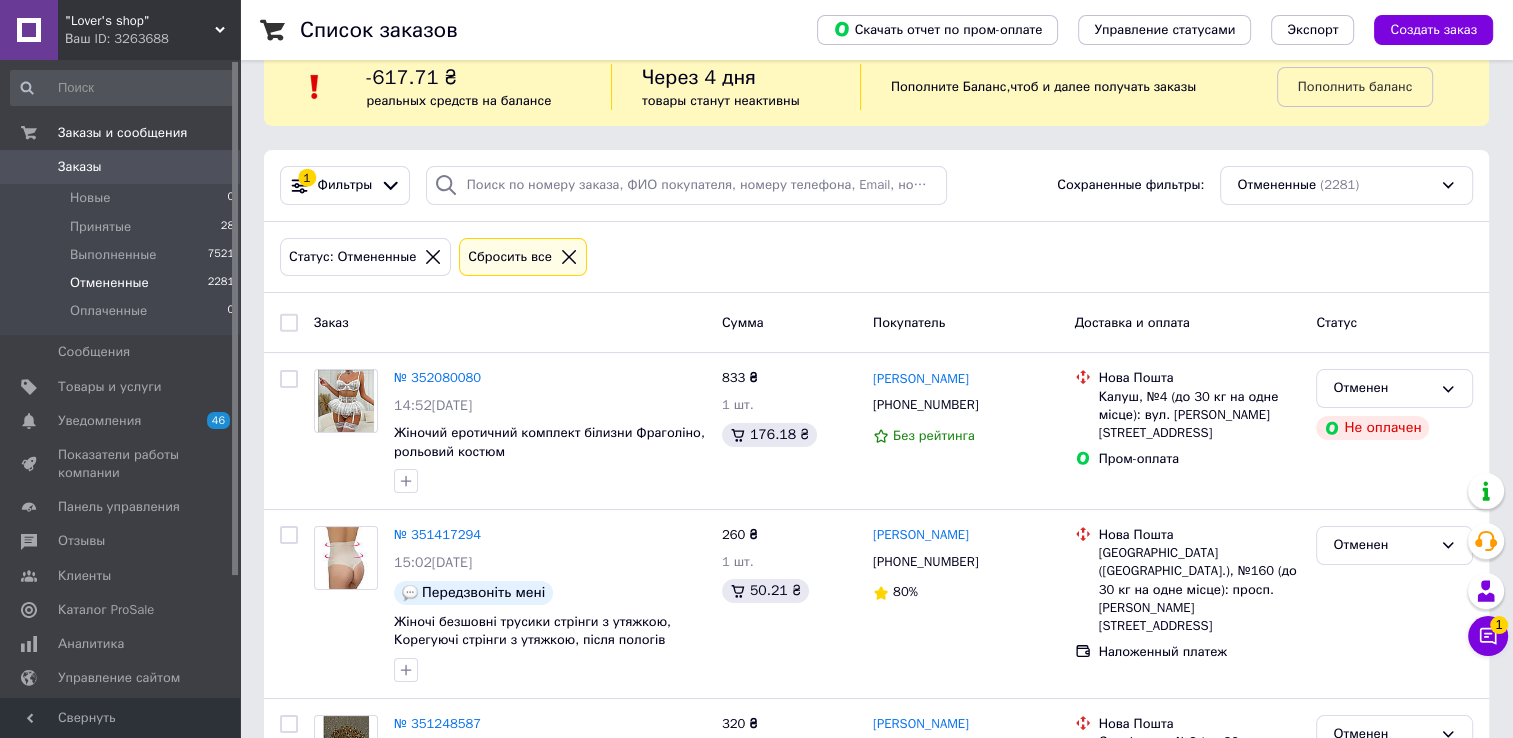 scroll, scrollTop: 100, scrollLeft: 0, axis: vertical 